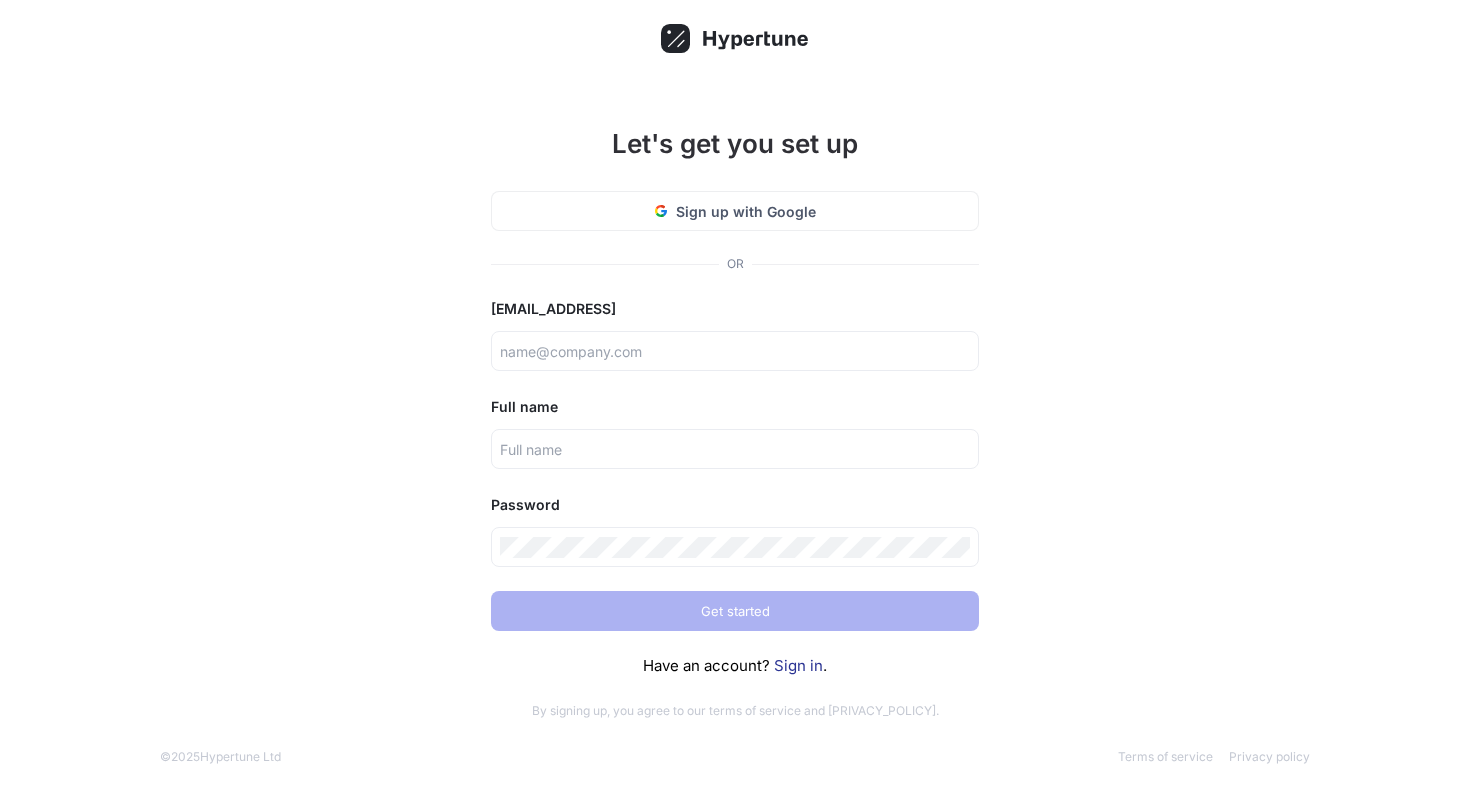 scroll, scrollTop: 0, scrollLeft: 0, axis: both 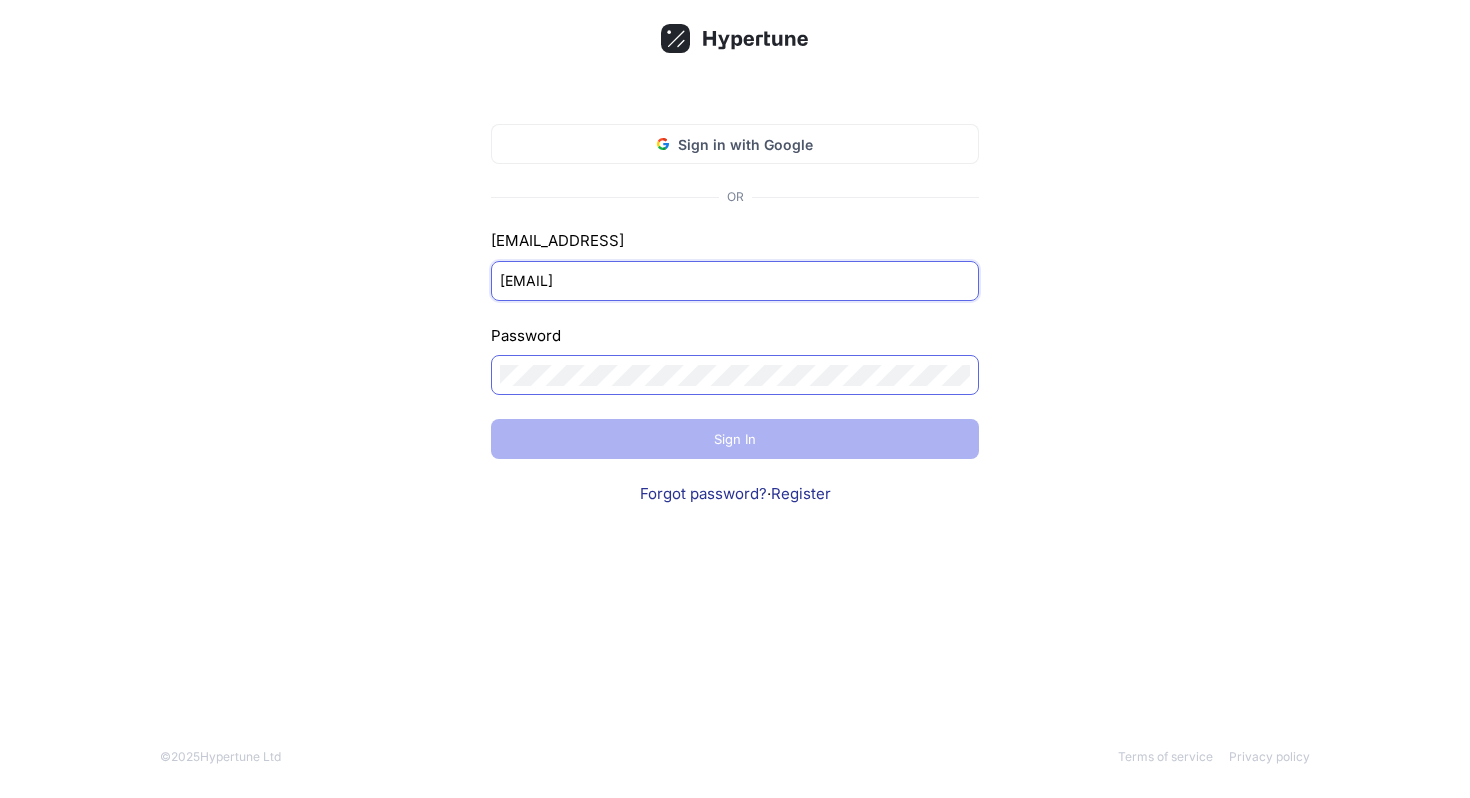type on "[EMAIL]" 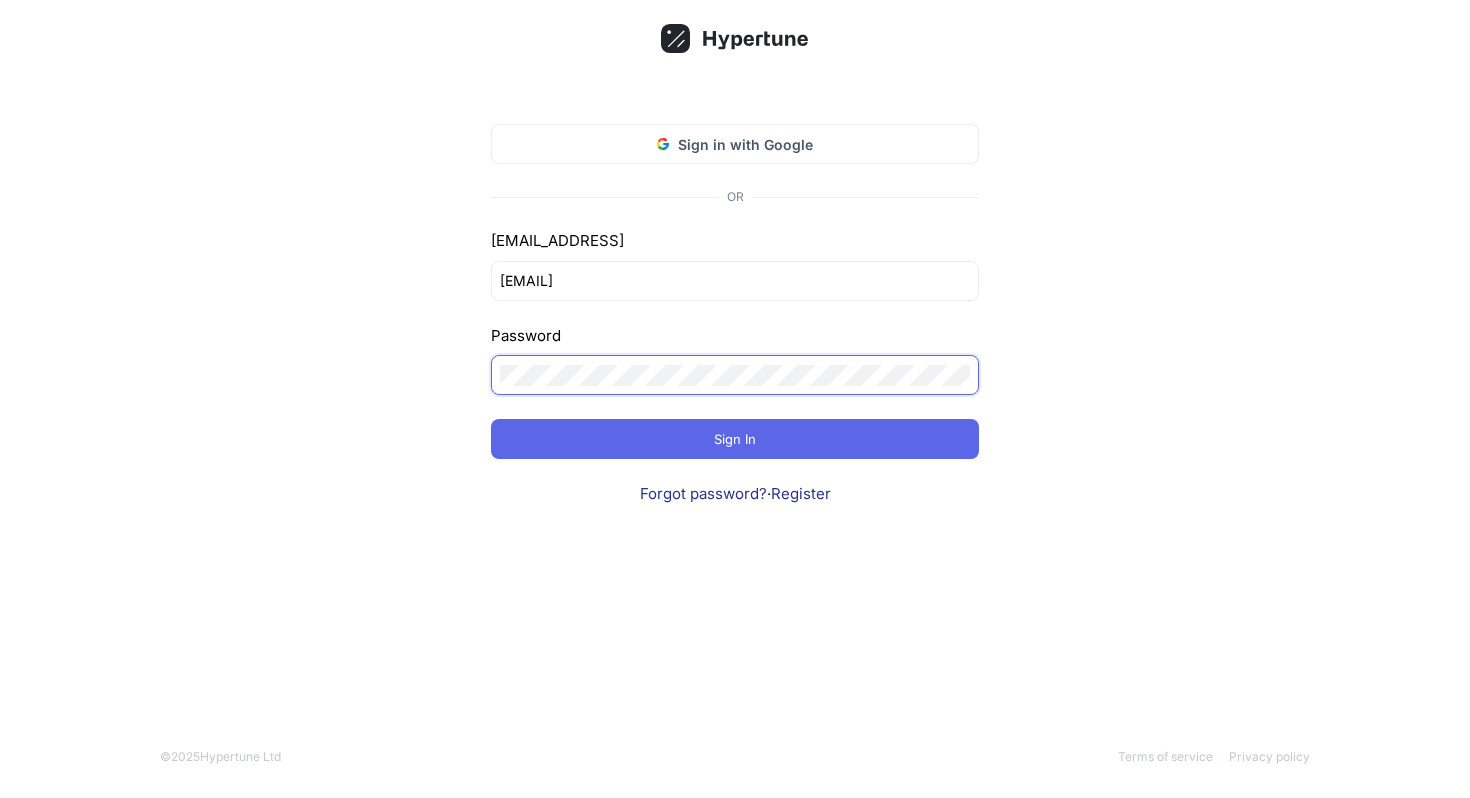 click at bounding box center [0, 0] 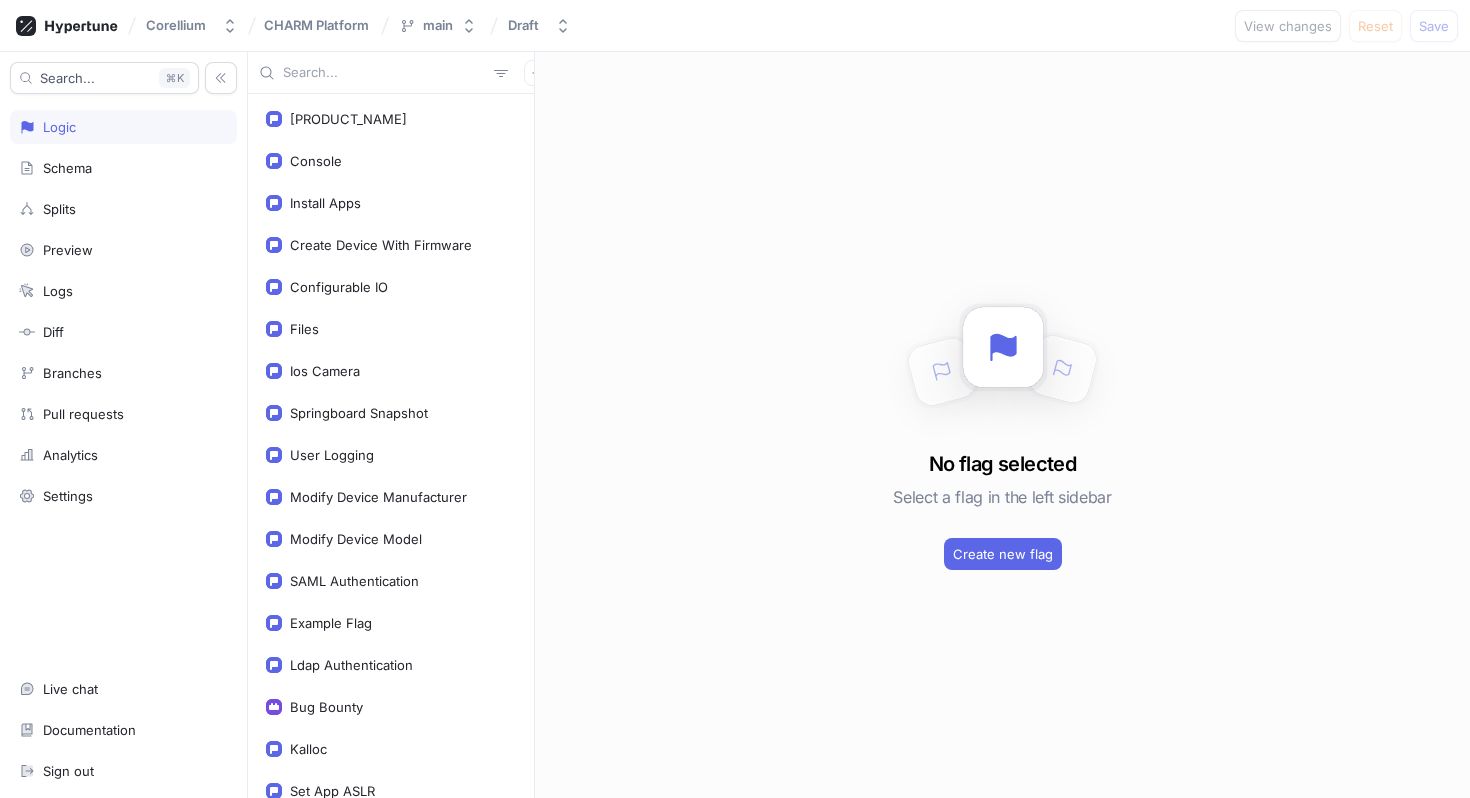 click at bounding box center (384, 73) 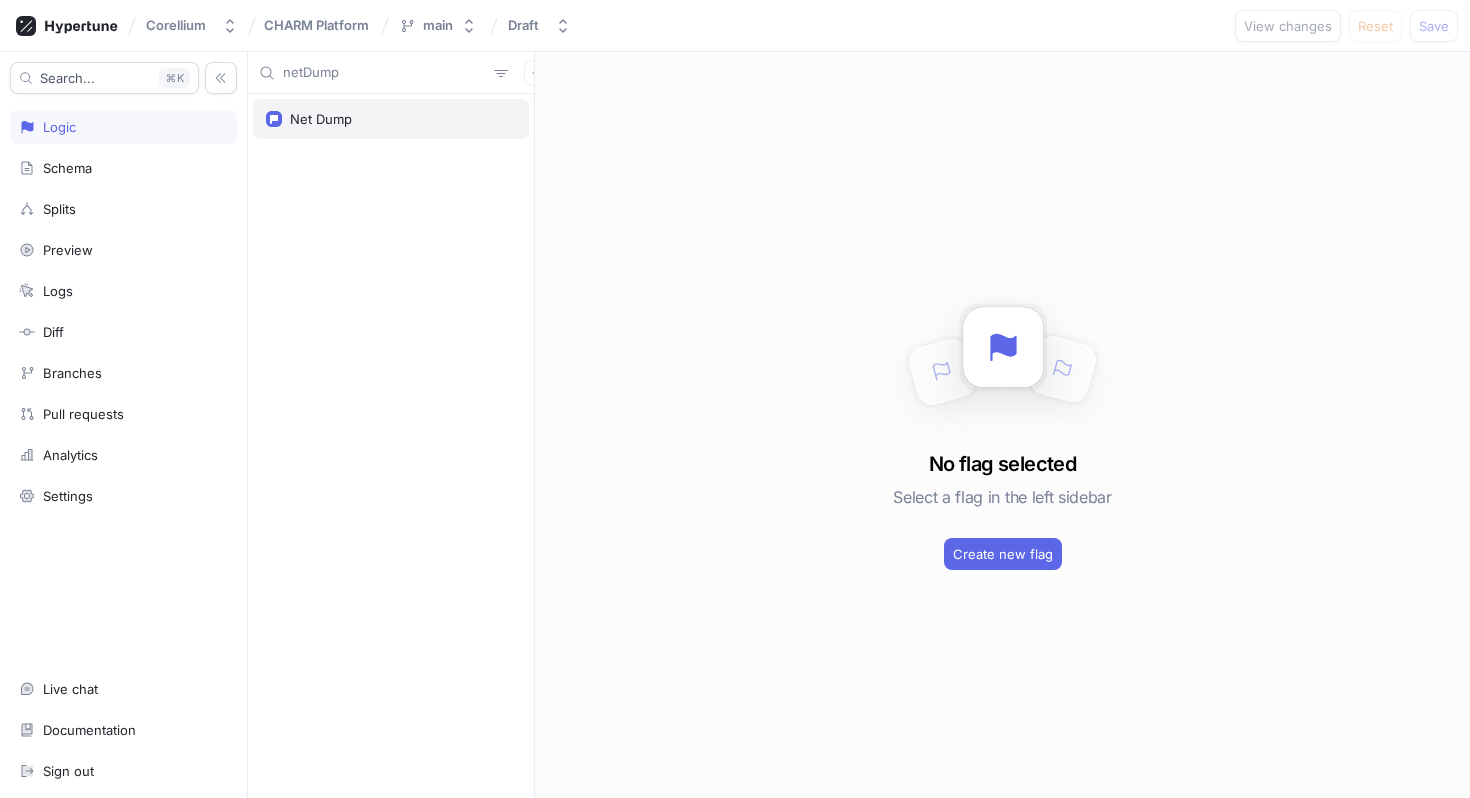 type on "netDump" 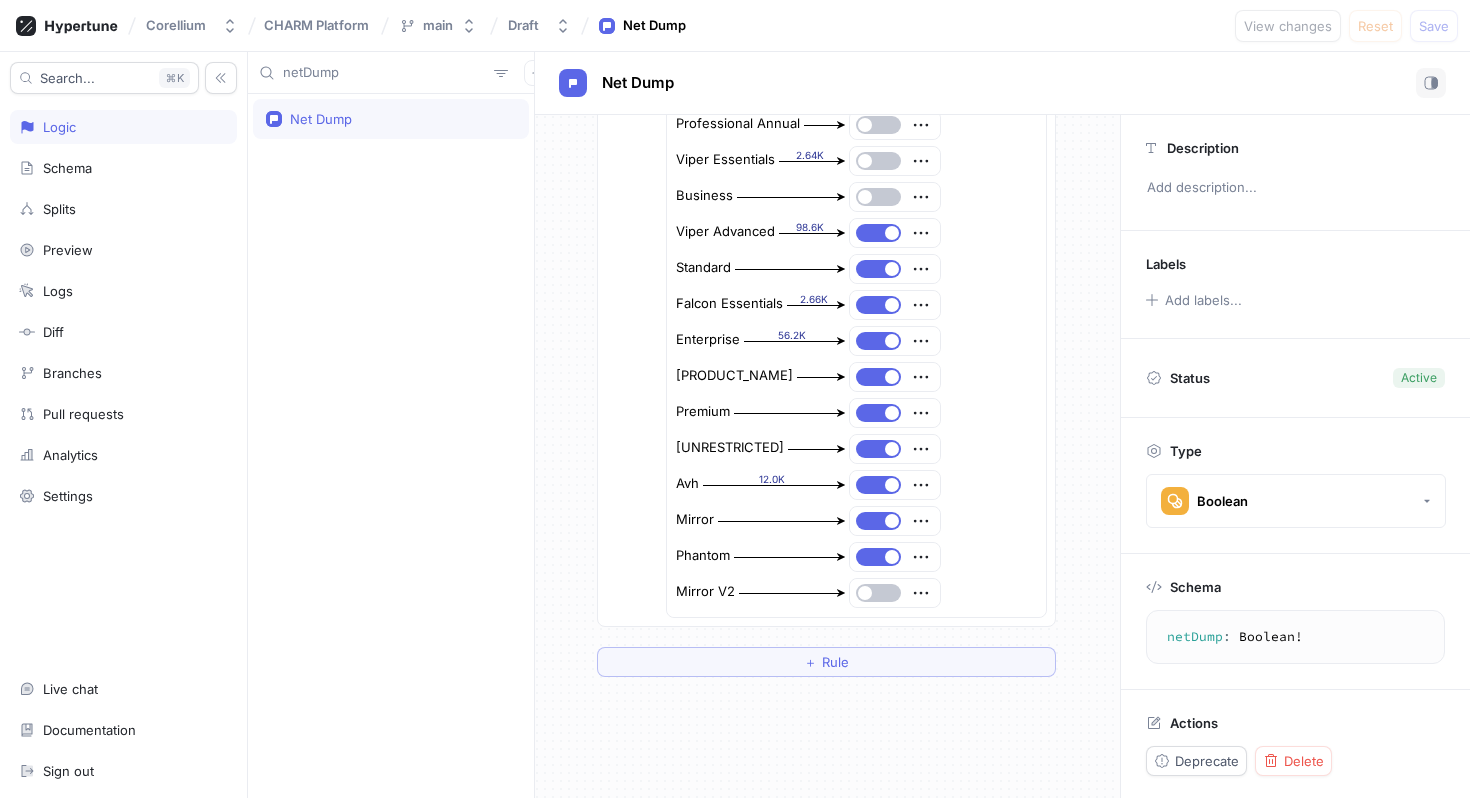 scroll, scrollTop: 0, scrollLeft: 1, axis: horizontal 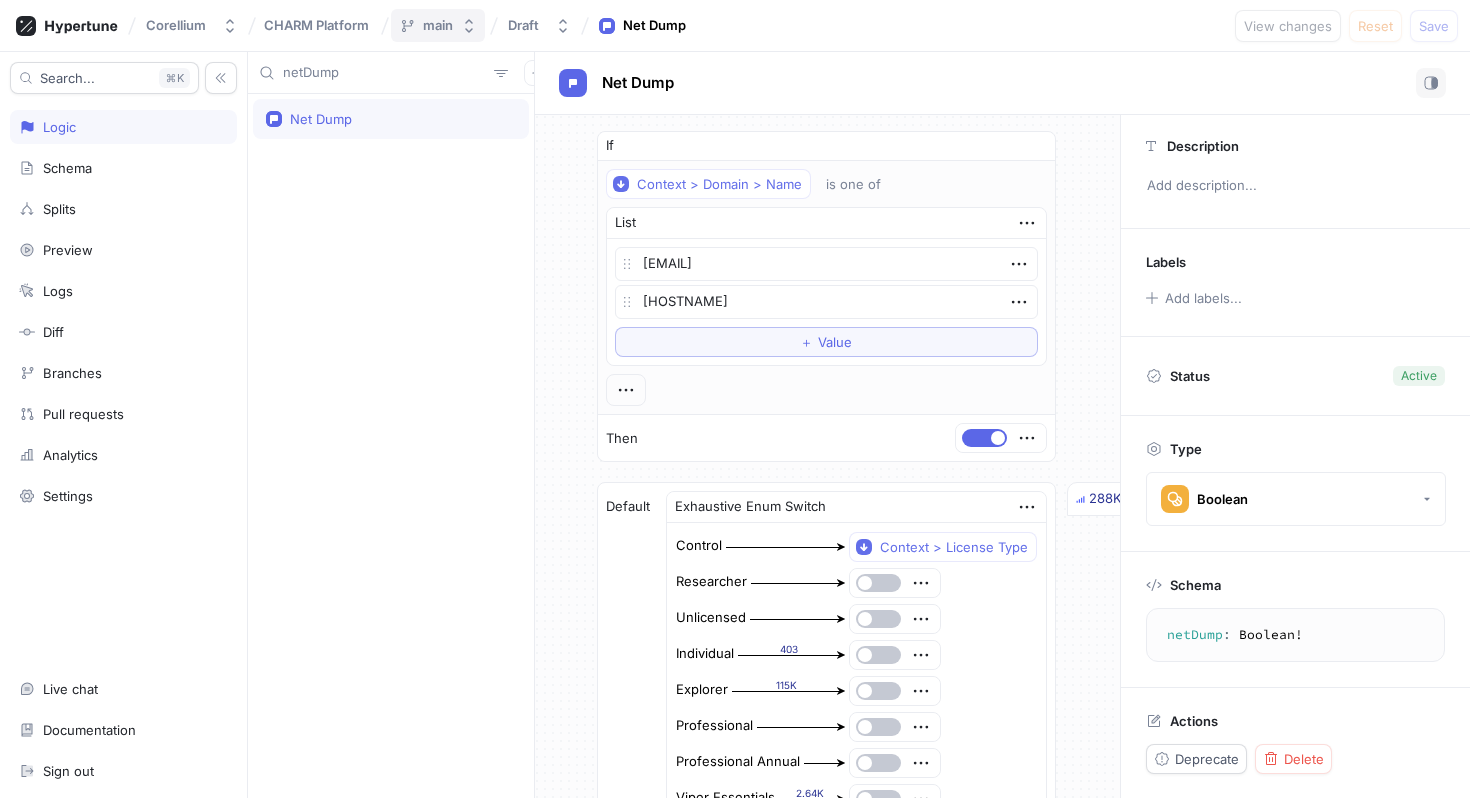 click on "main" at bounding box center (438, 25) 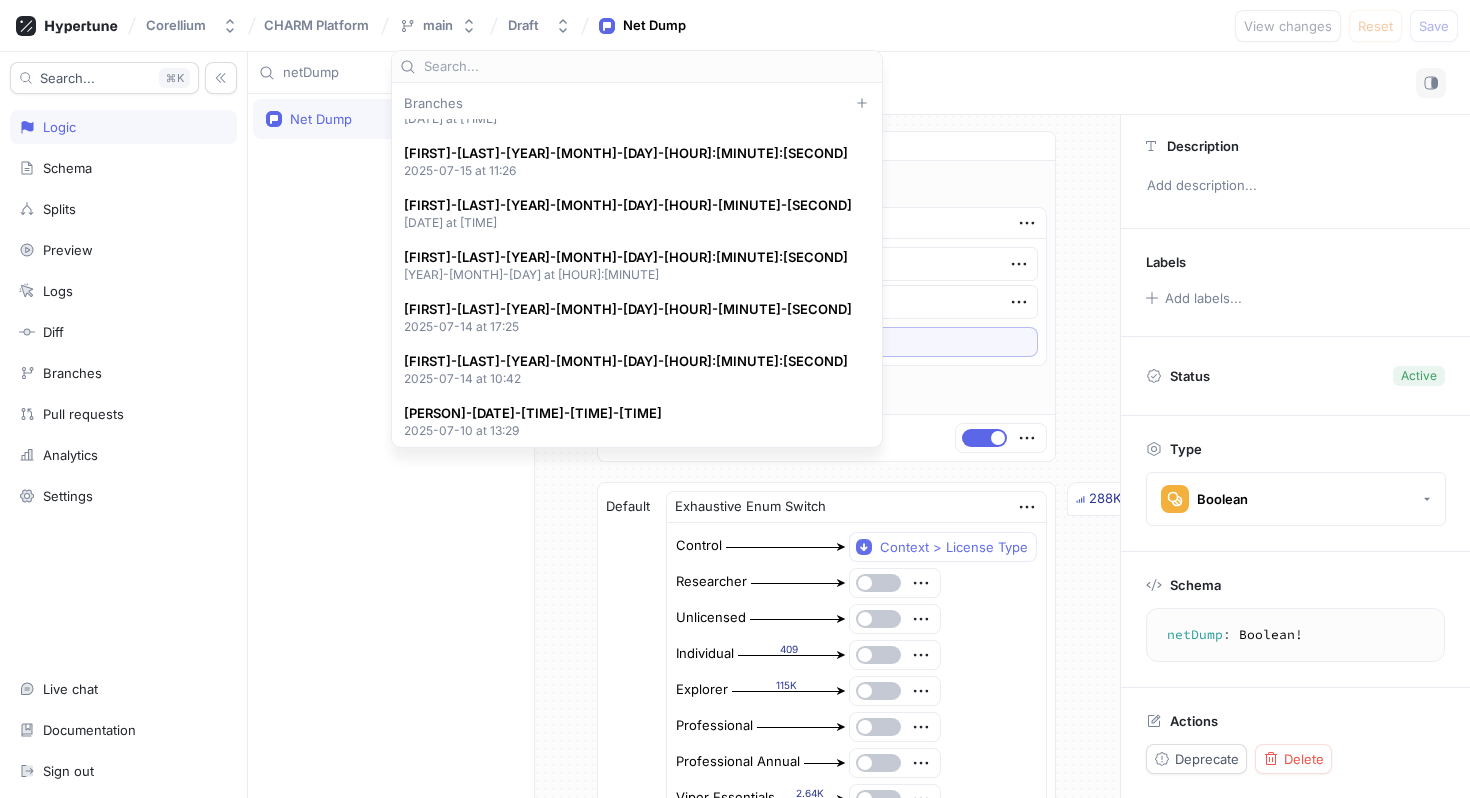 scroll, scrollTop: 0, scrollLeft: 0, axis: both 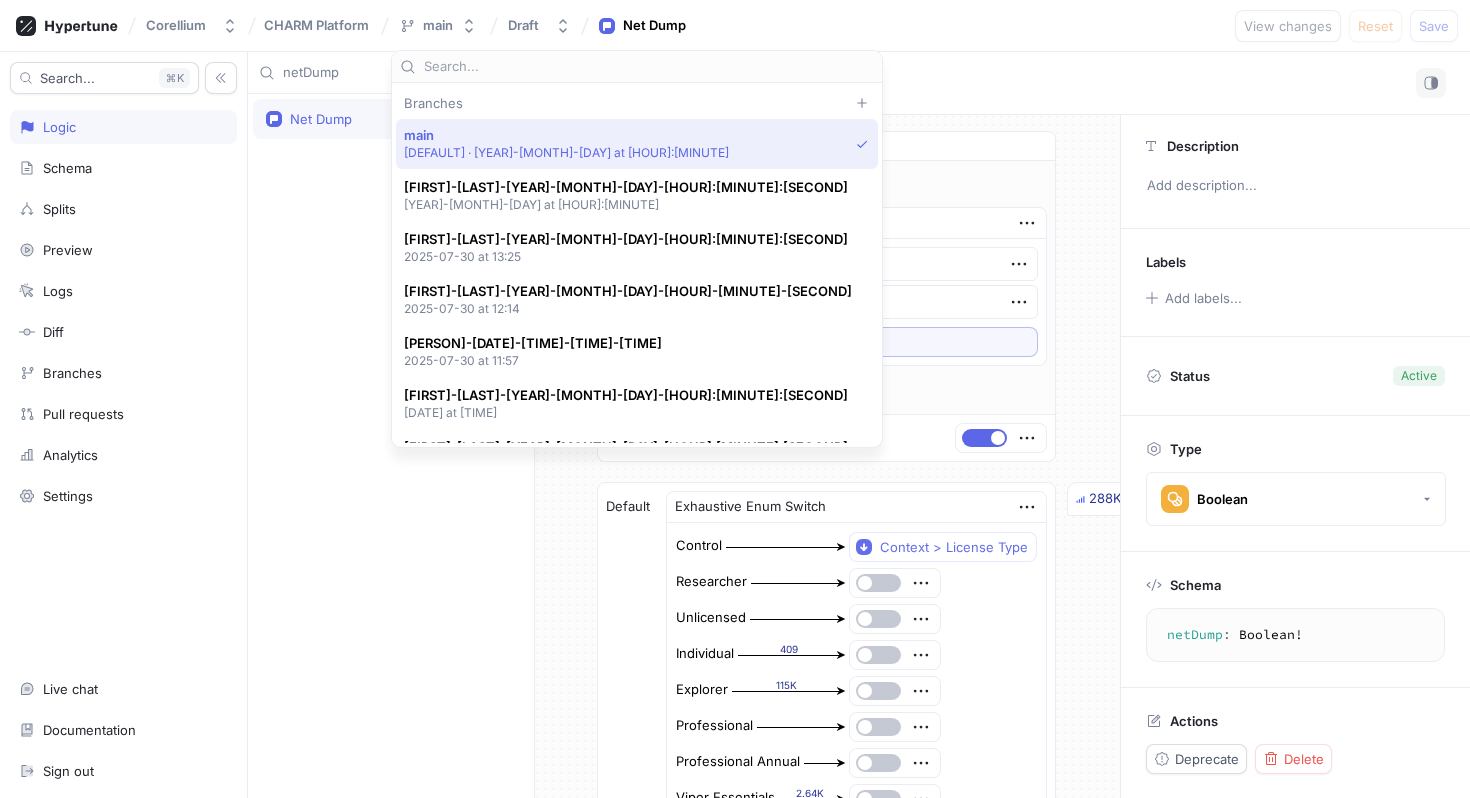 click on "Net Dump" at bounding box center (391, 446) 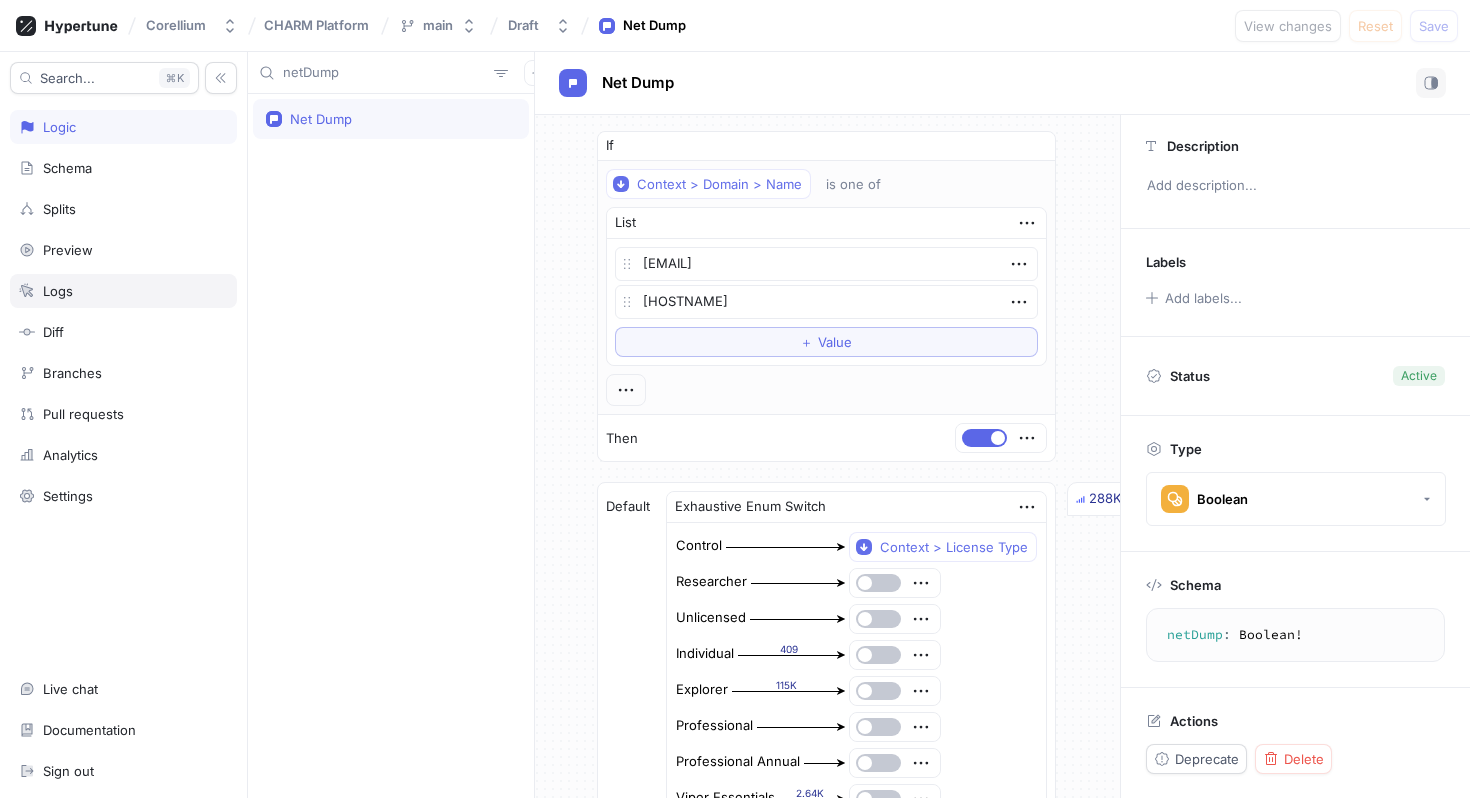click on "Logs" at bounding box center [123, 291] 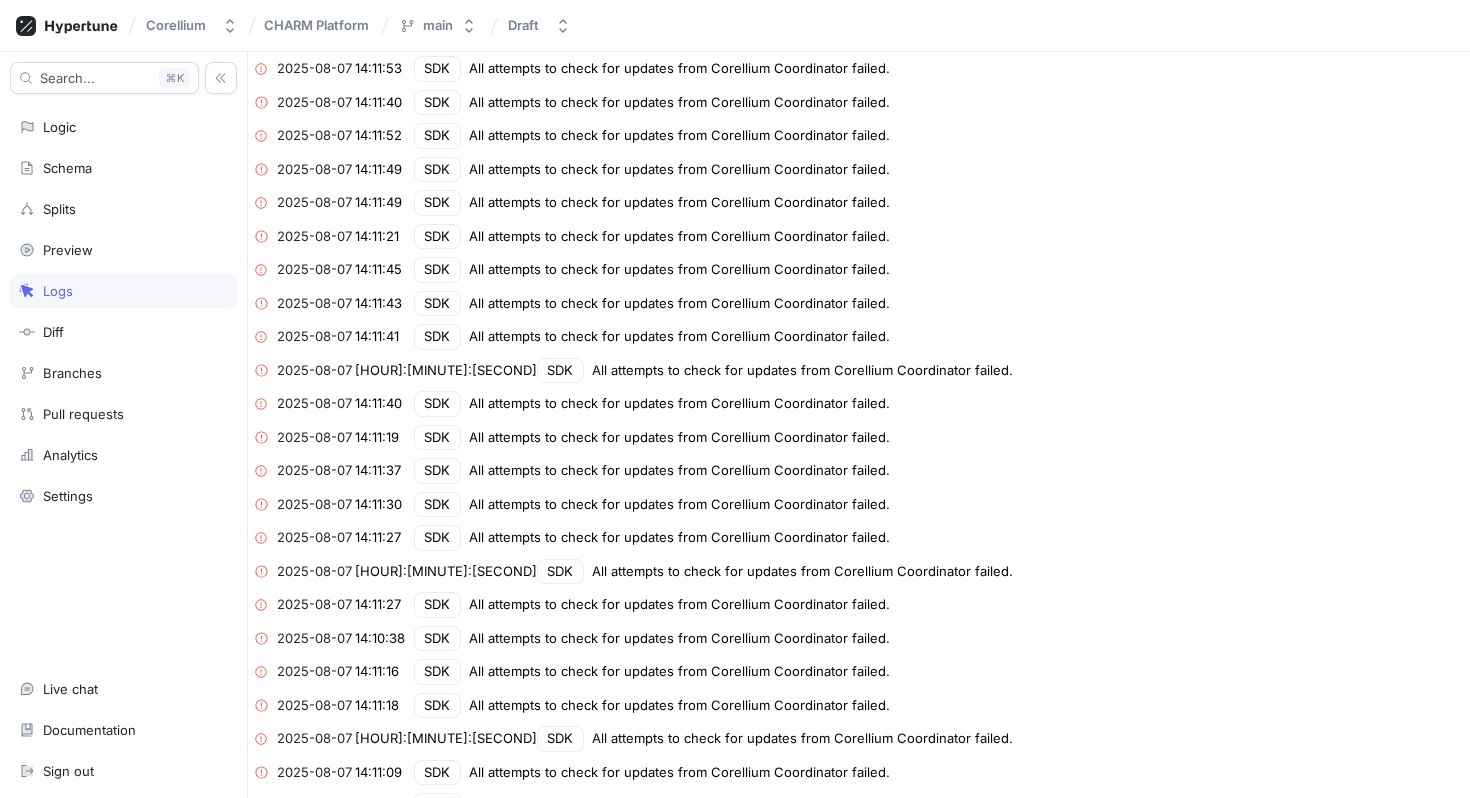 type on "x" 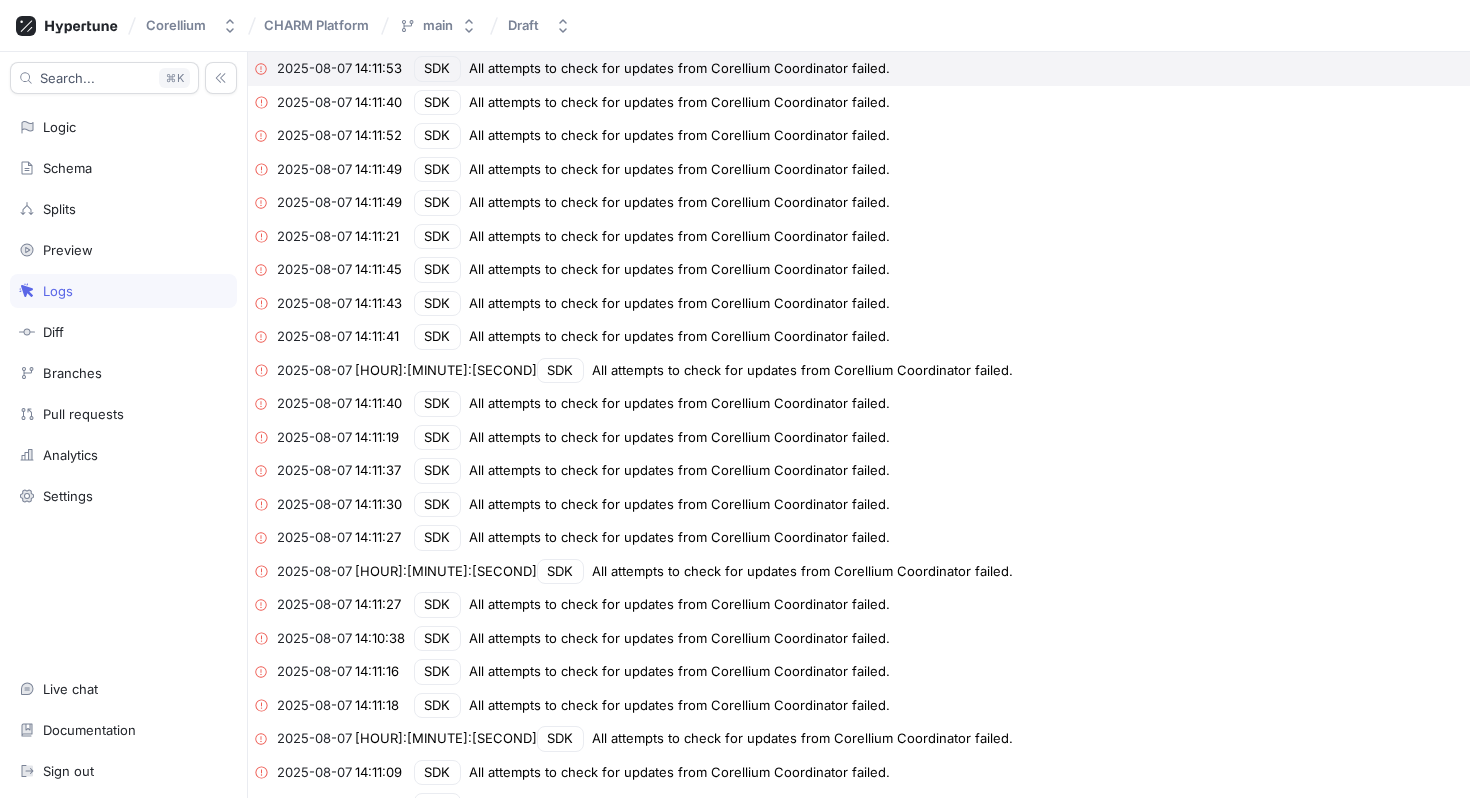 click on "[DATE] [TIME] SDK All attempts to check for updates from Corellium Coordinator failed." at bounding box center [859, 69] 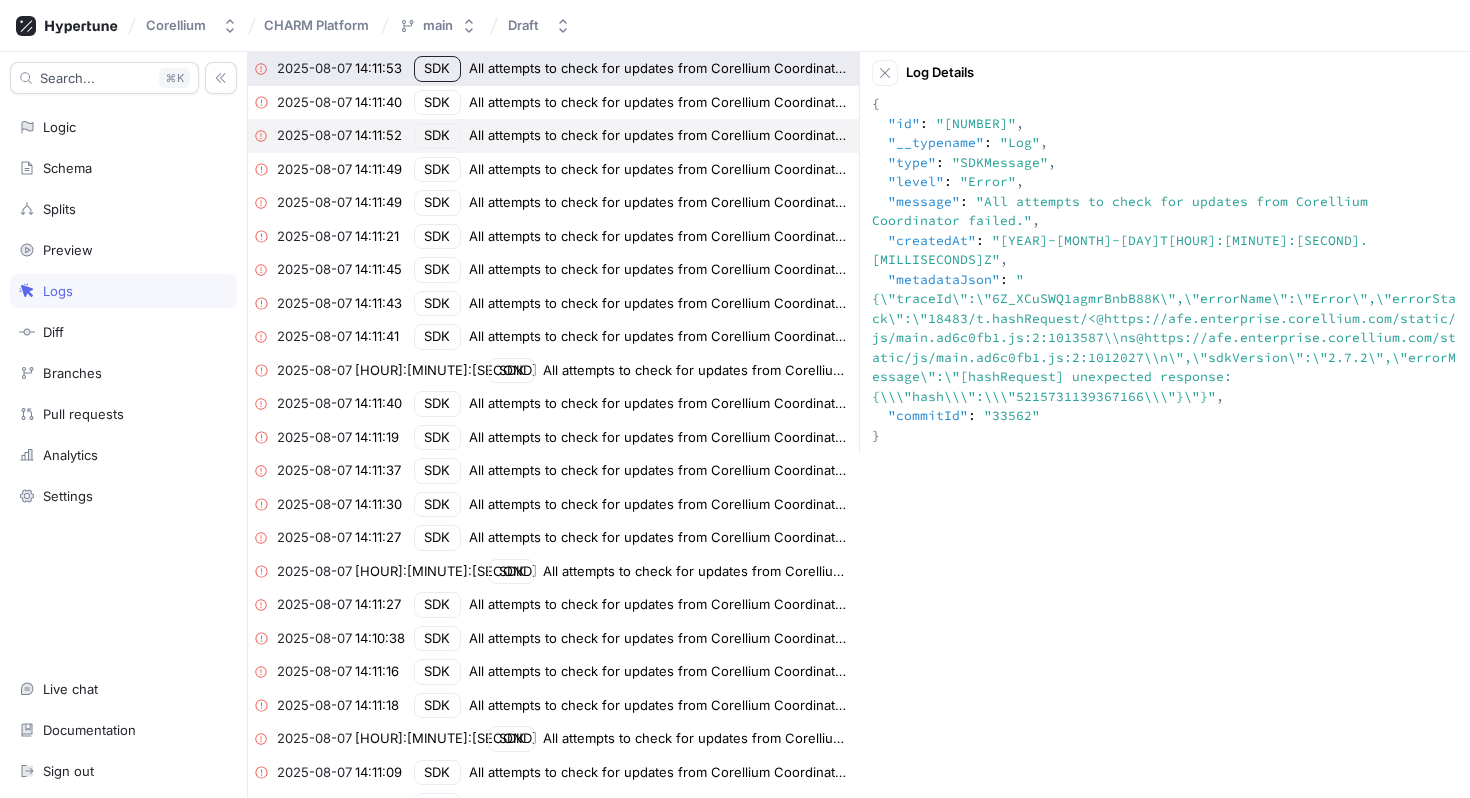 click on "[YEAR]-[MONTH]-[DAY] [HOUR]:[MINUTE]:[SECOND] SDK All attempts to check for updates from Corellium Coordinator failed." at bounding box center (553, 136) 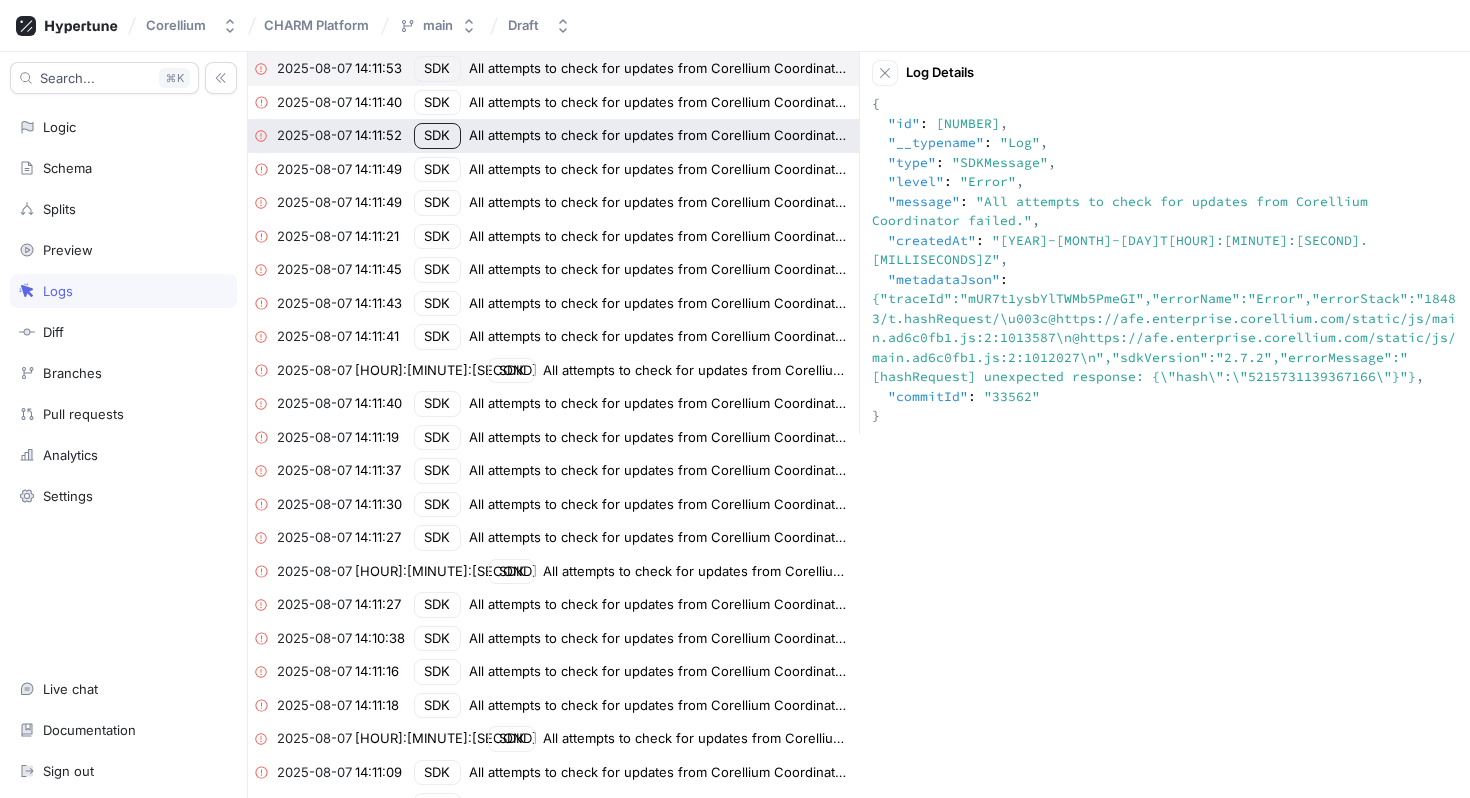 click on "All attempts to check for updates from Corellium Coordinator failed." at bounding box center (661, 69) 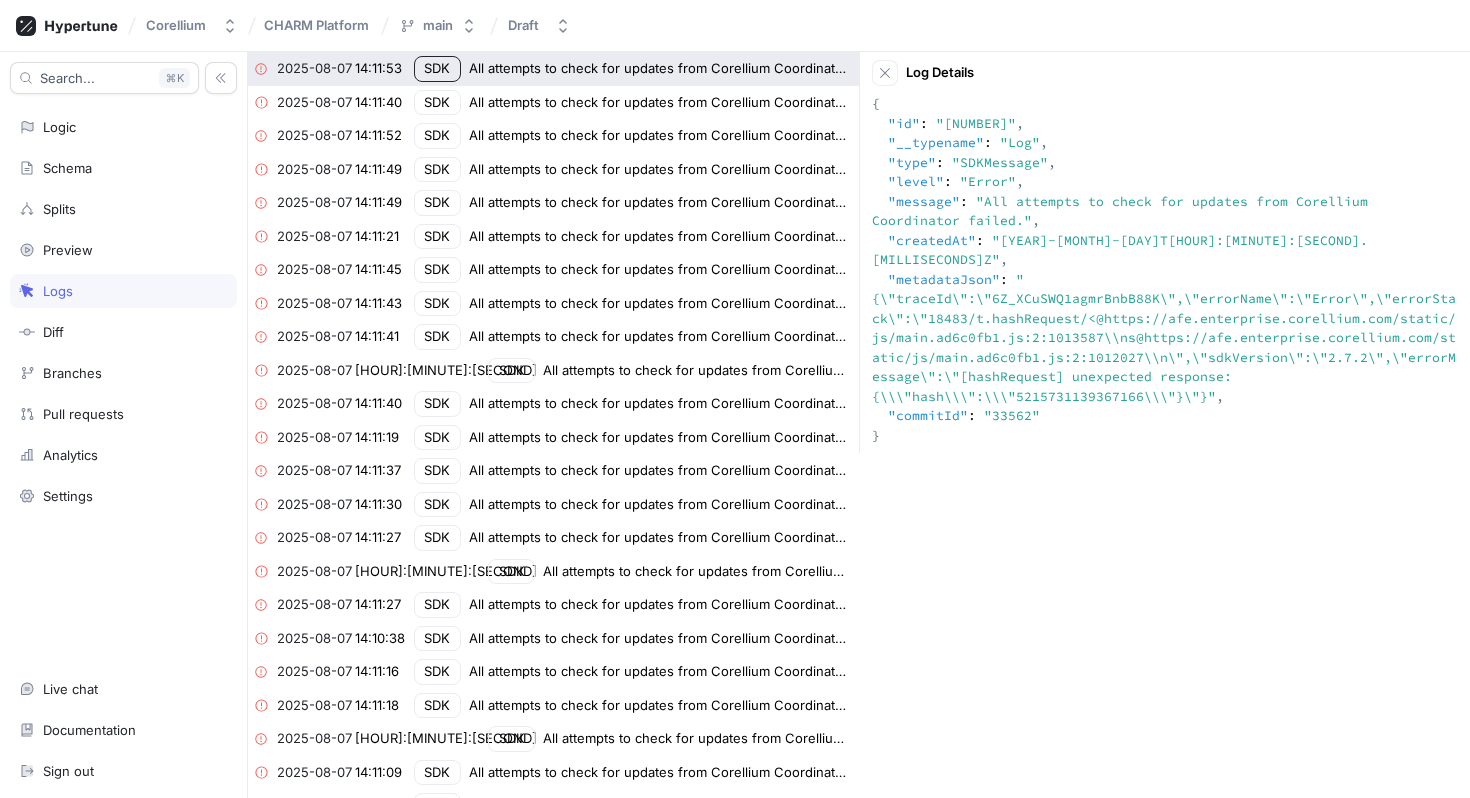 click on "[DATE] [TIME] SDK All attempts to check for updates from Corellium Coordinator failed." at bounding box center [553, 69] 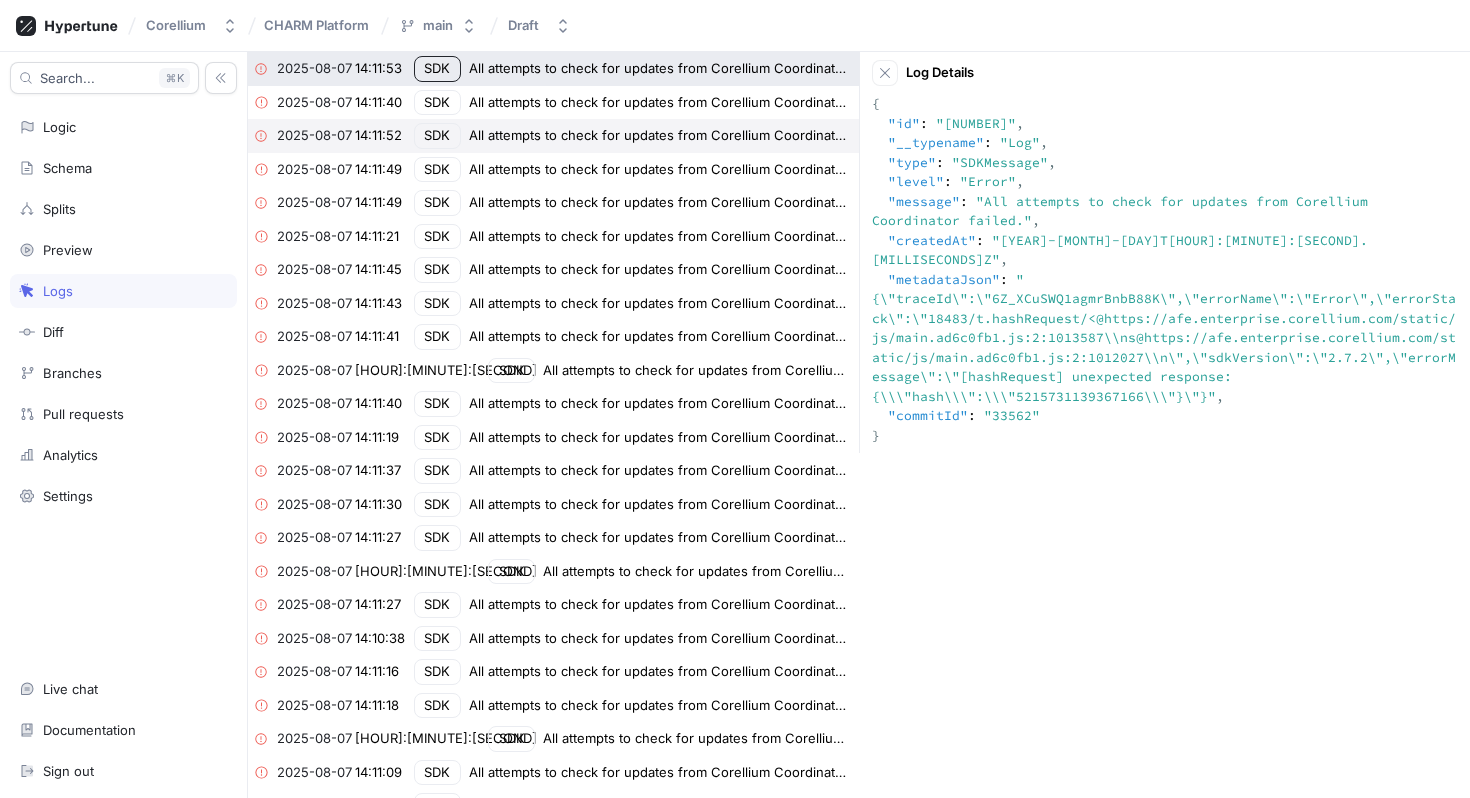 click on "All attempts to check for updates from Corellium Coordinator failed." at bounding box center (661, 136) 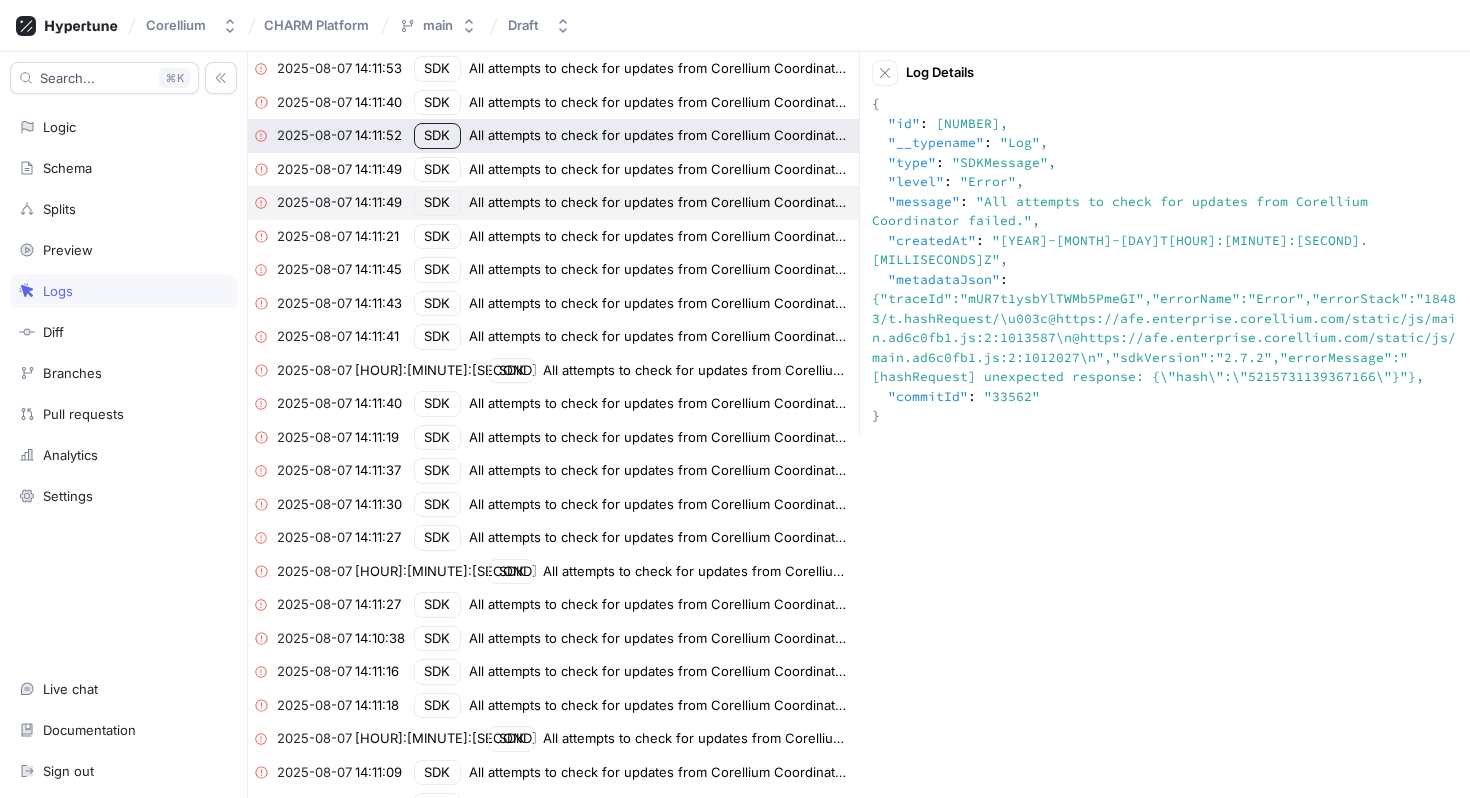 click on "All attempts to check for updates from Corellium Coordinator failed." at bounding box center (661, 203) 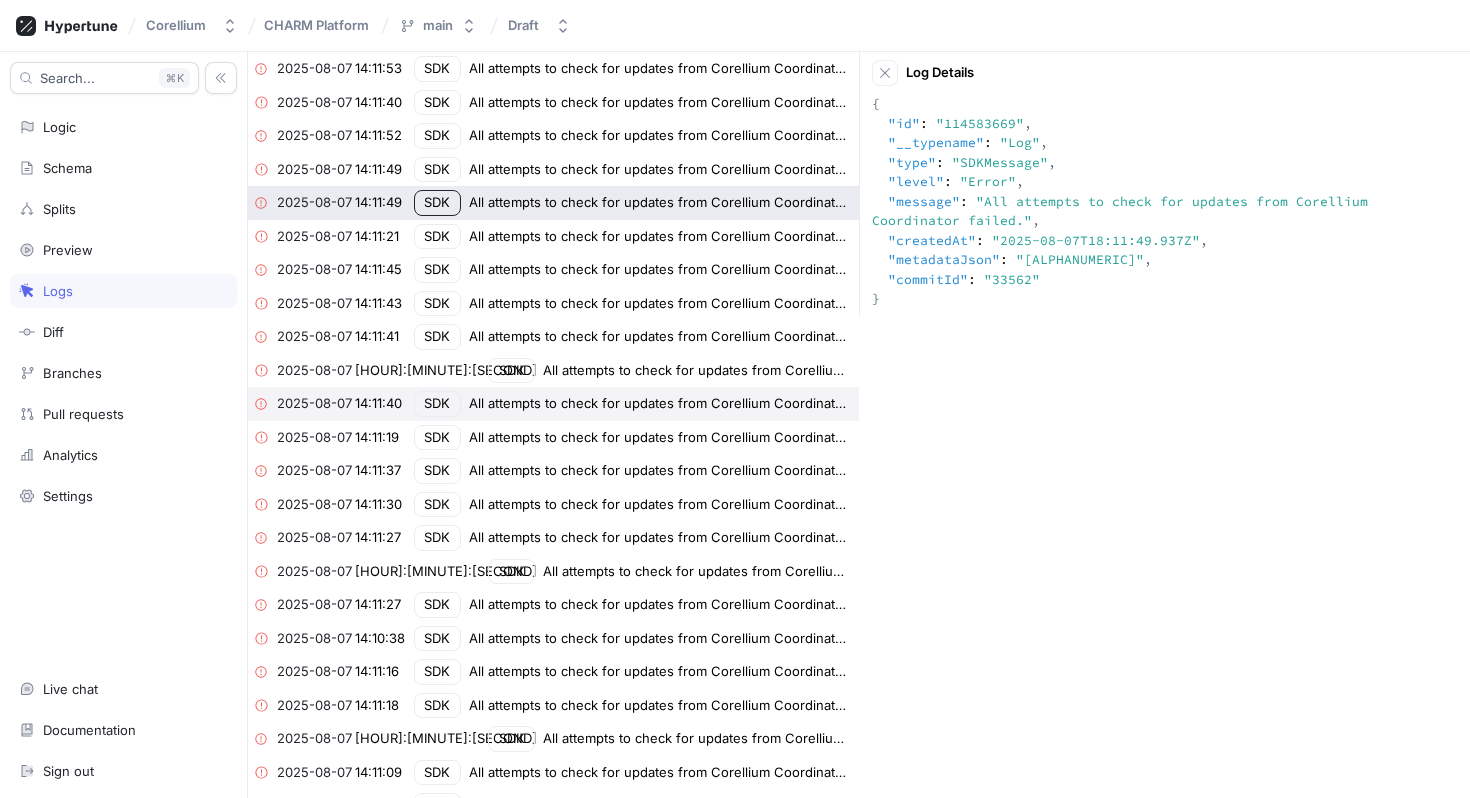 click on "2025-08-07 14:11:19 SDK All attempts to check for updates from Corellium Coordinator failed." at bounding box center (553, 438) 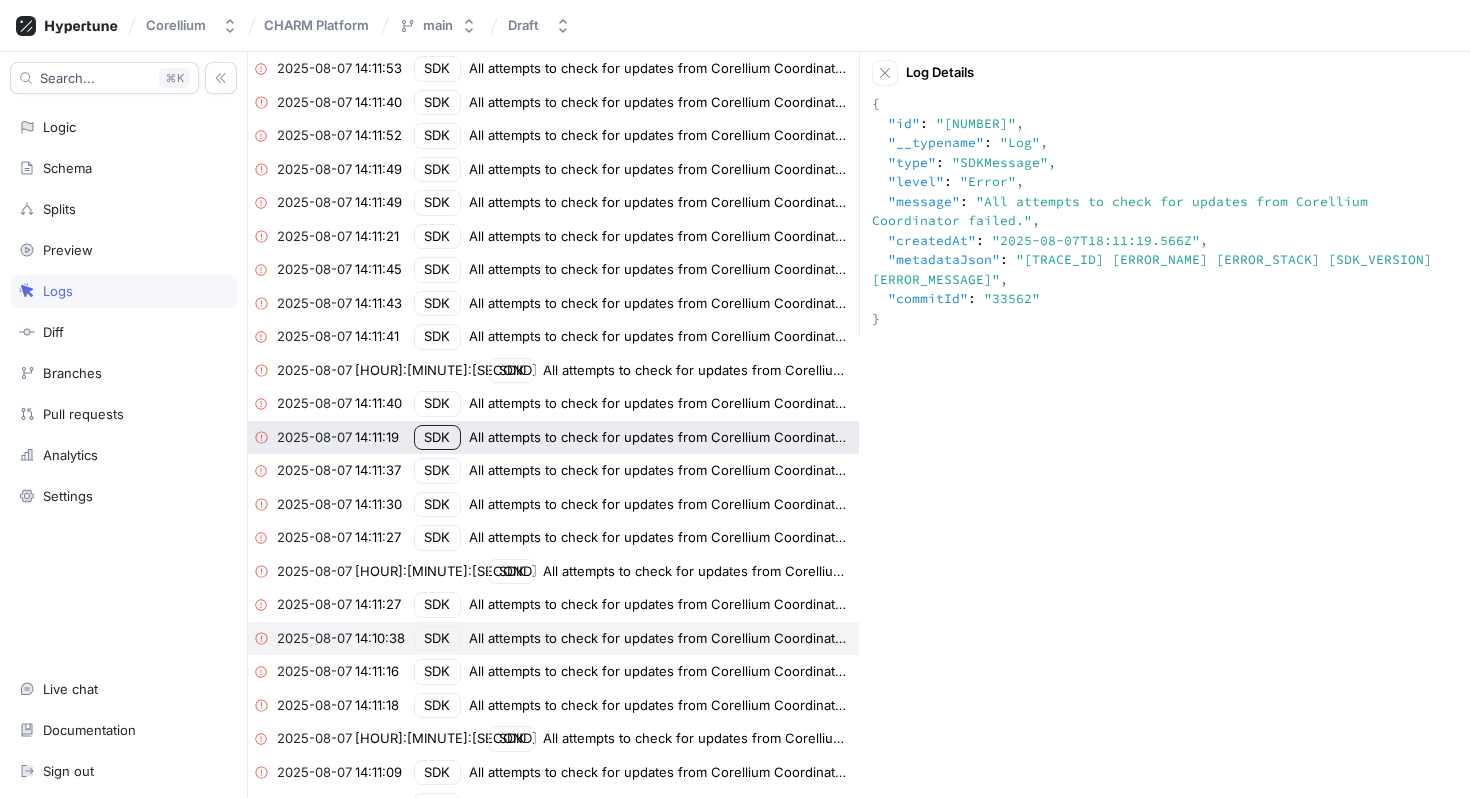 click on "All attempts to check for updates from Corellium Coordinator failed." at bounding box center [661, 639] 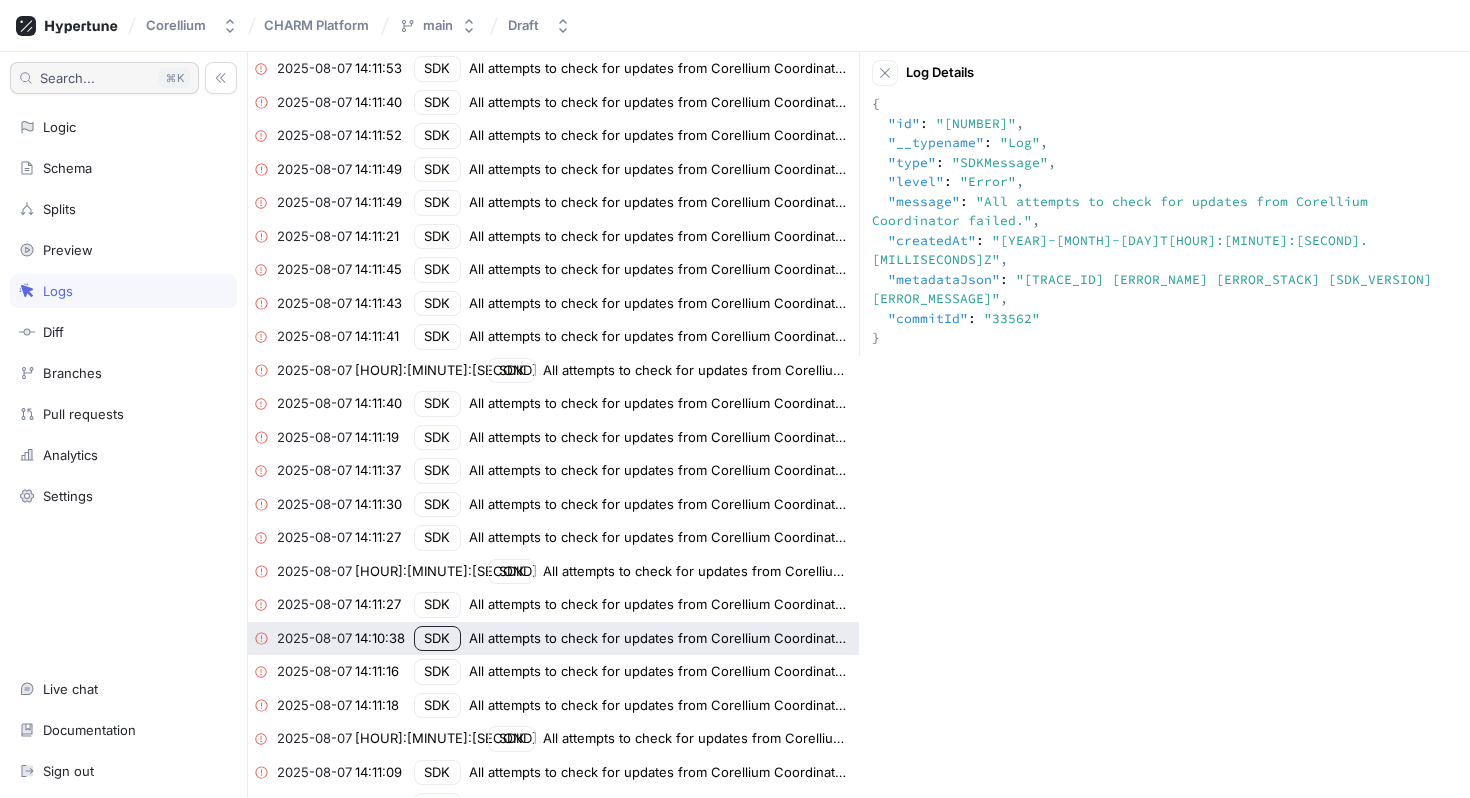 click on "Search..." at bounding box center (67, 78) 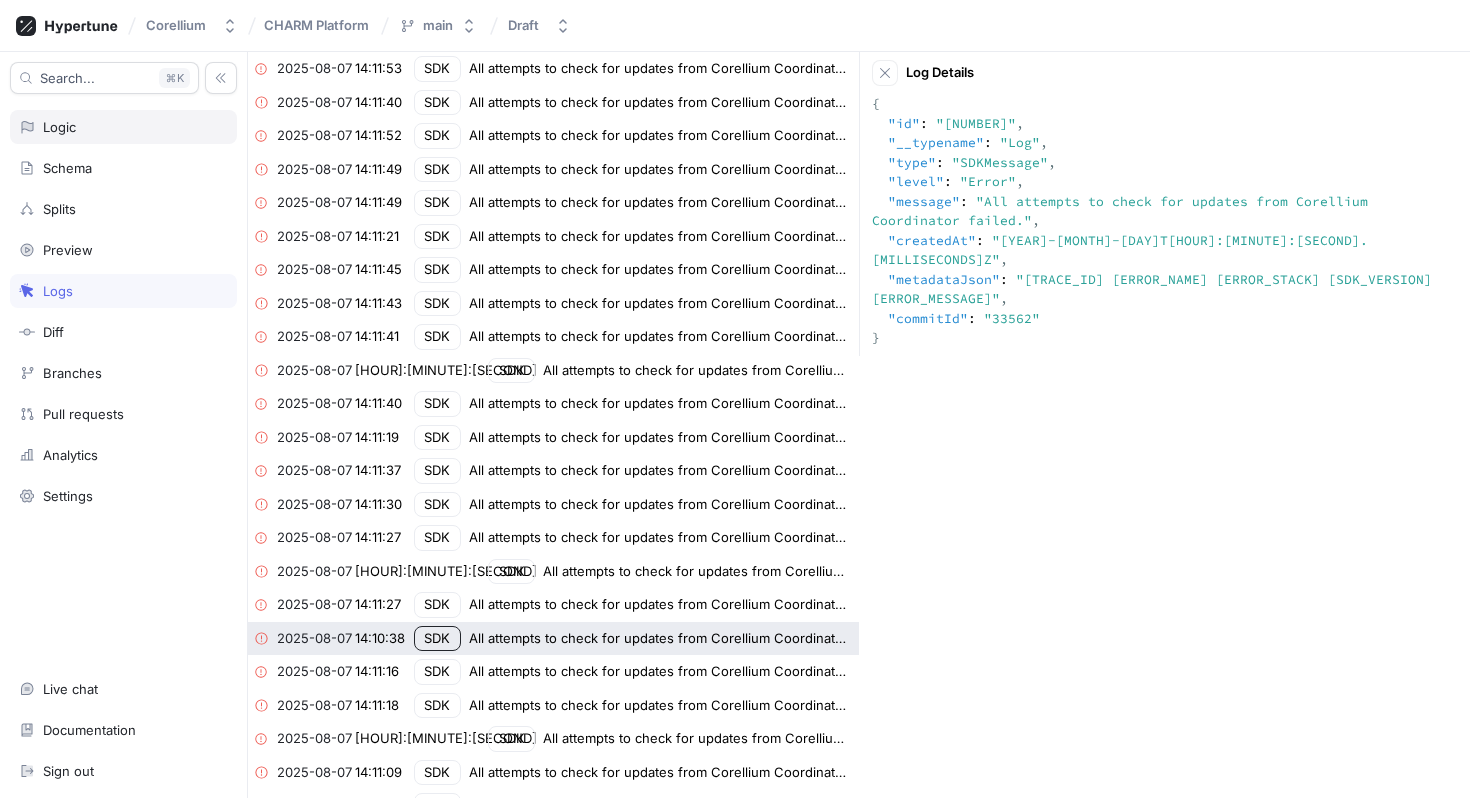 click on "Logic" at bounding box center [59, 127] 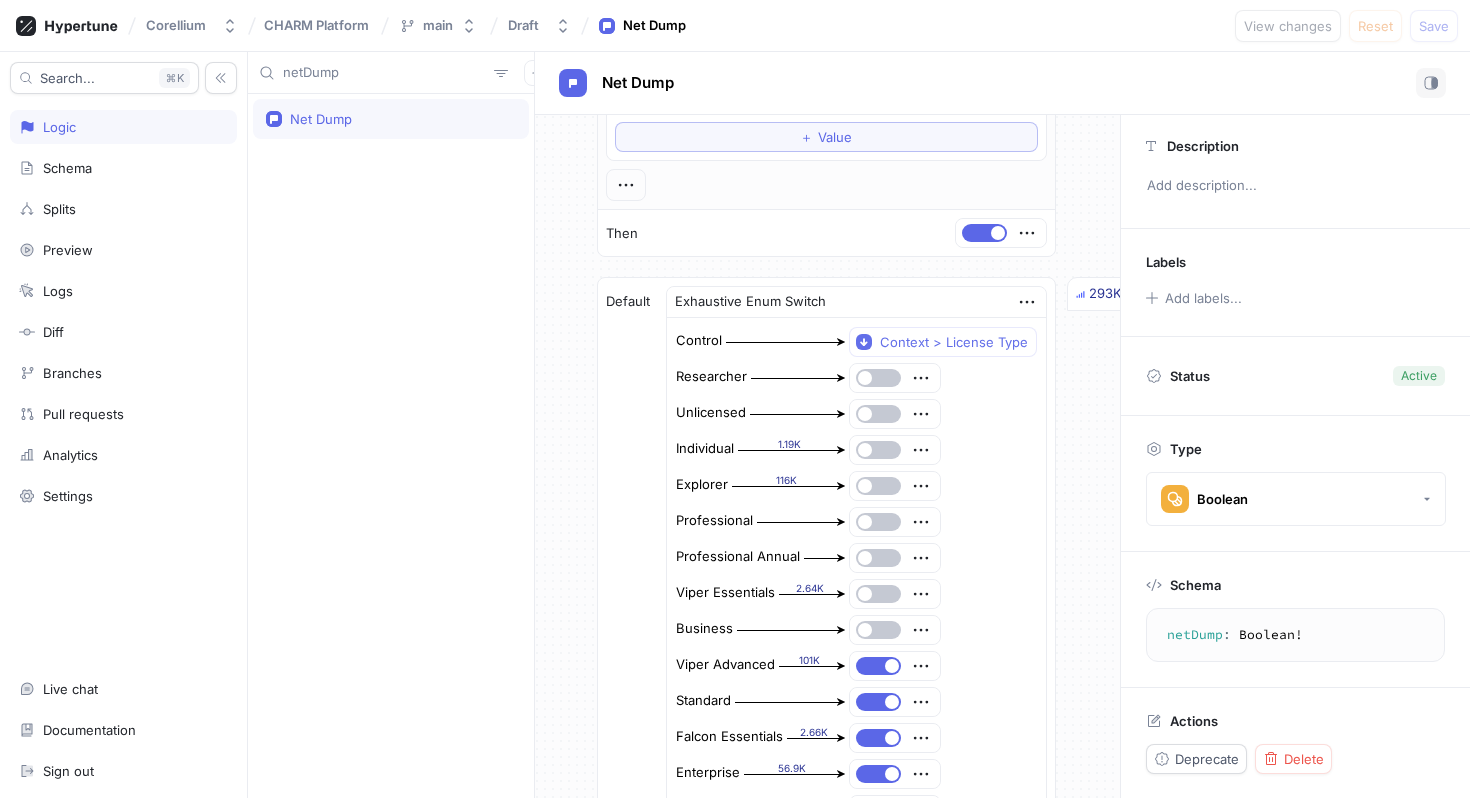scroll, scrollTop: 0, scrollLeft: 1, axis: horizontal 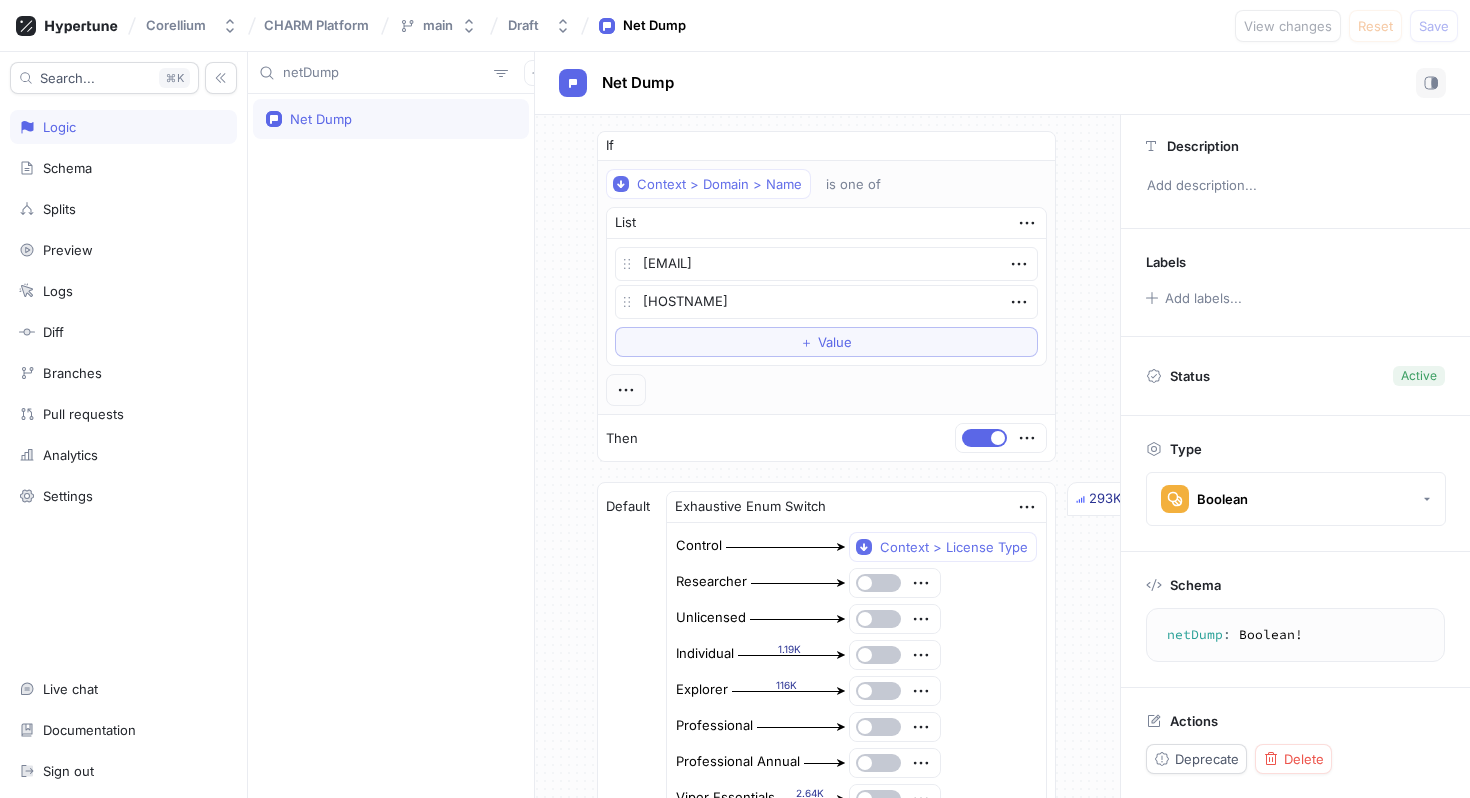 click on "netDump" at bounding box center [384, 73] 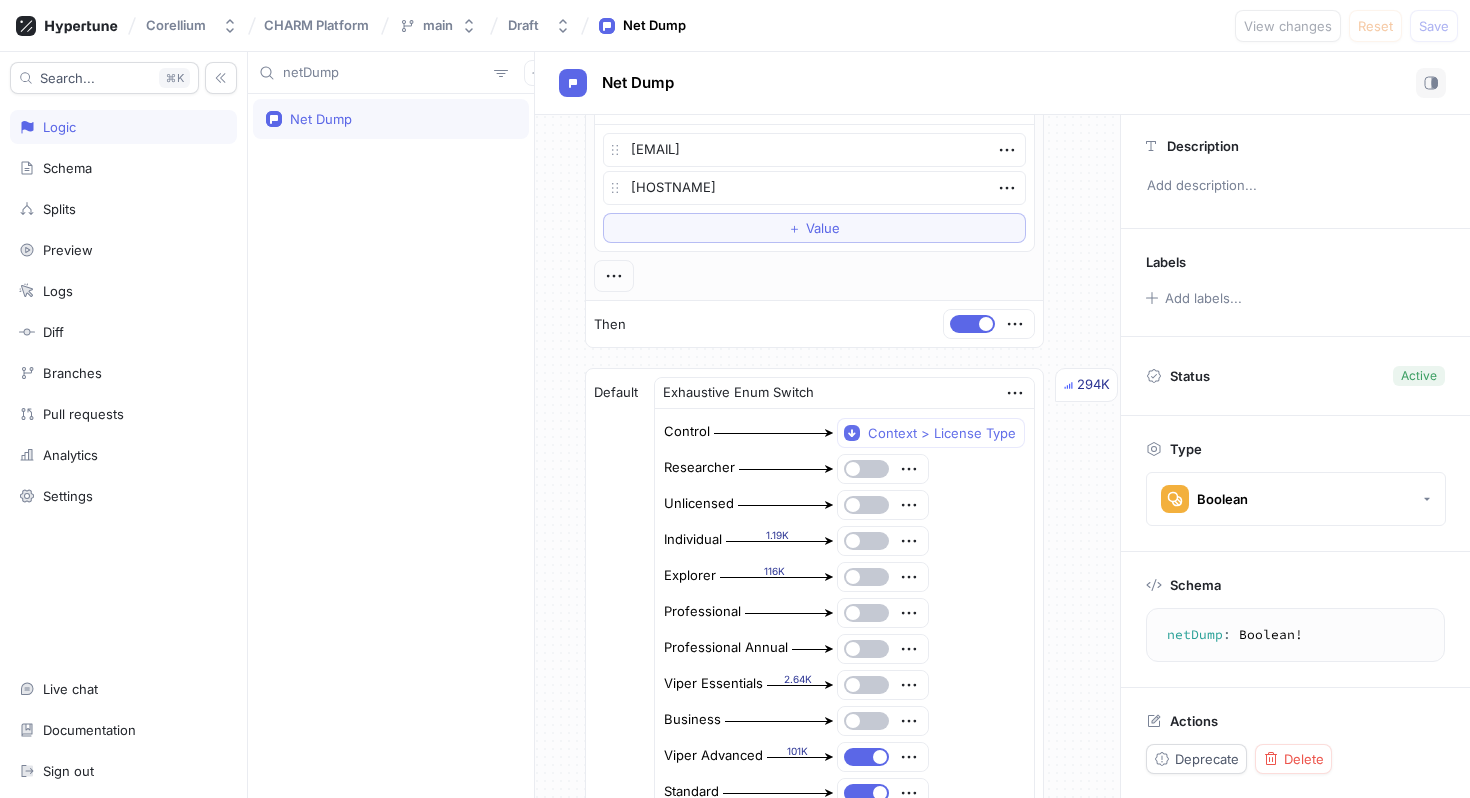 scroll, scrollTop: 0, scrollLeft: 20, axis: horizontal 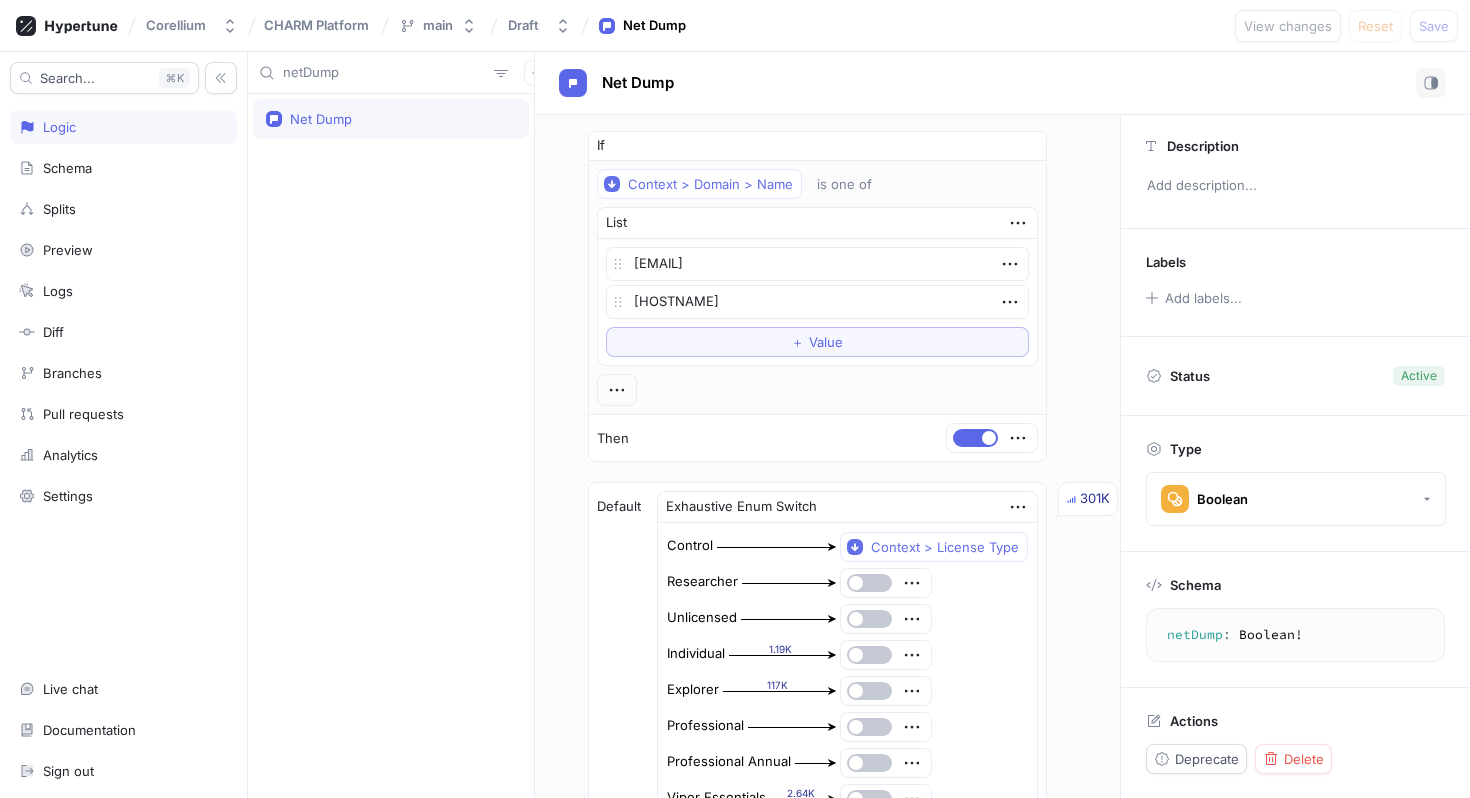 click on "CHARM Platform" at bounding box center (316, 25) 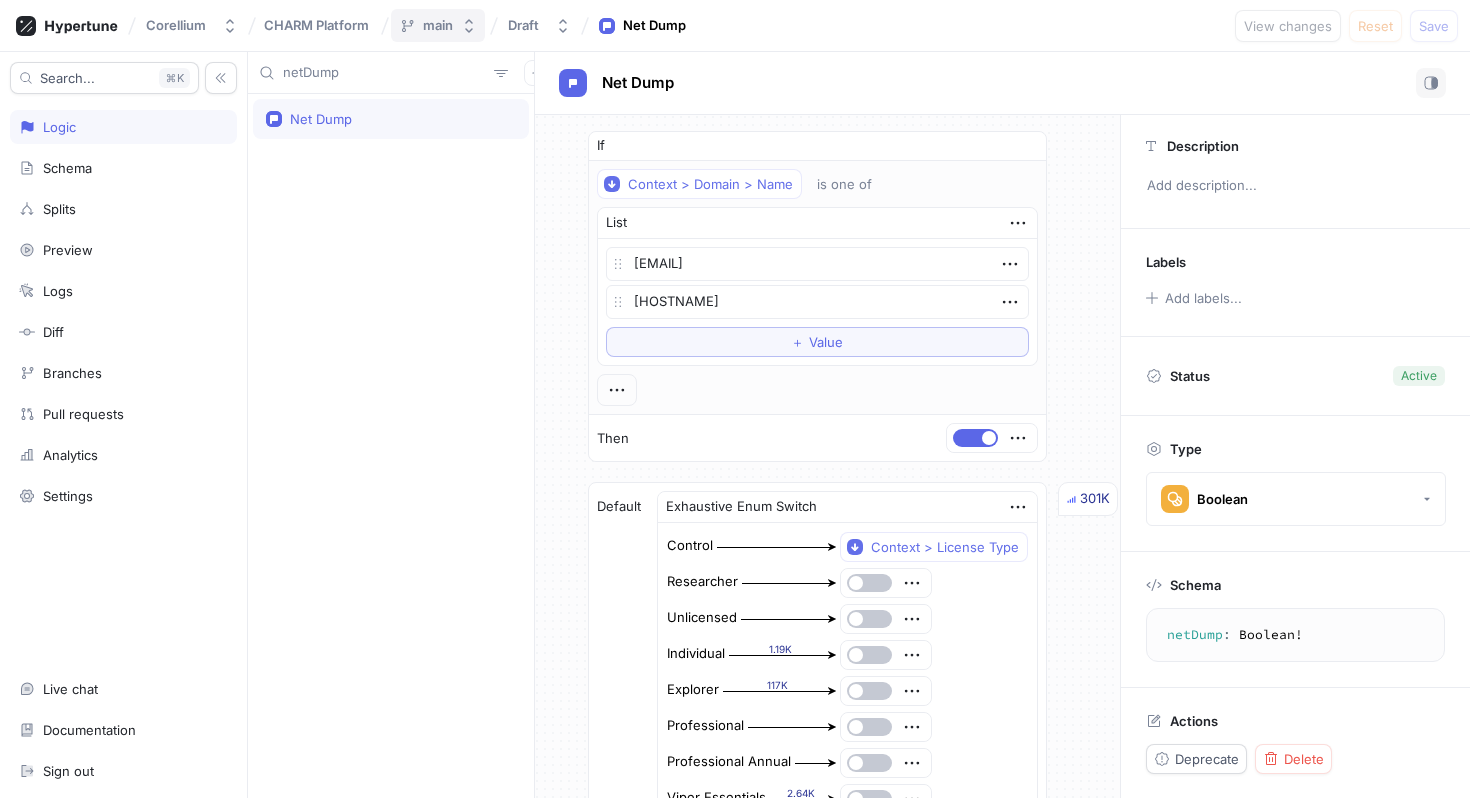 click on "main" at bounding box center (438, 25) 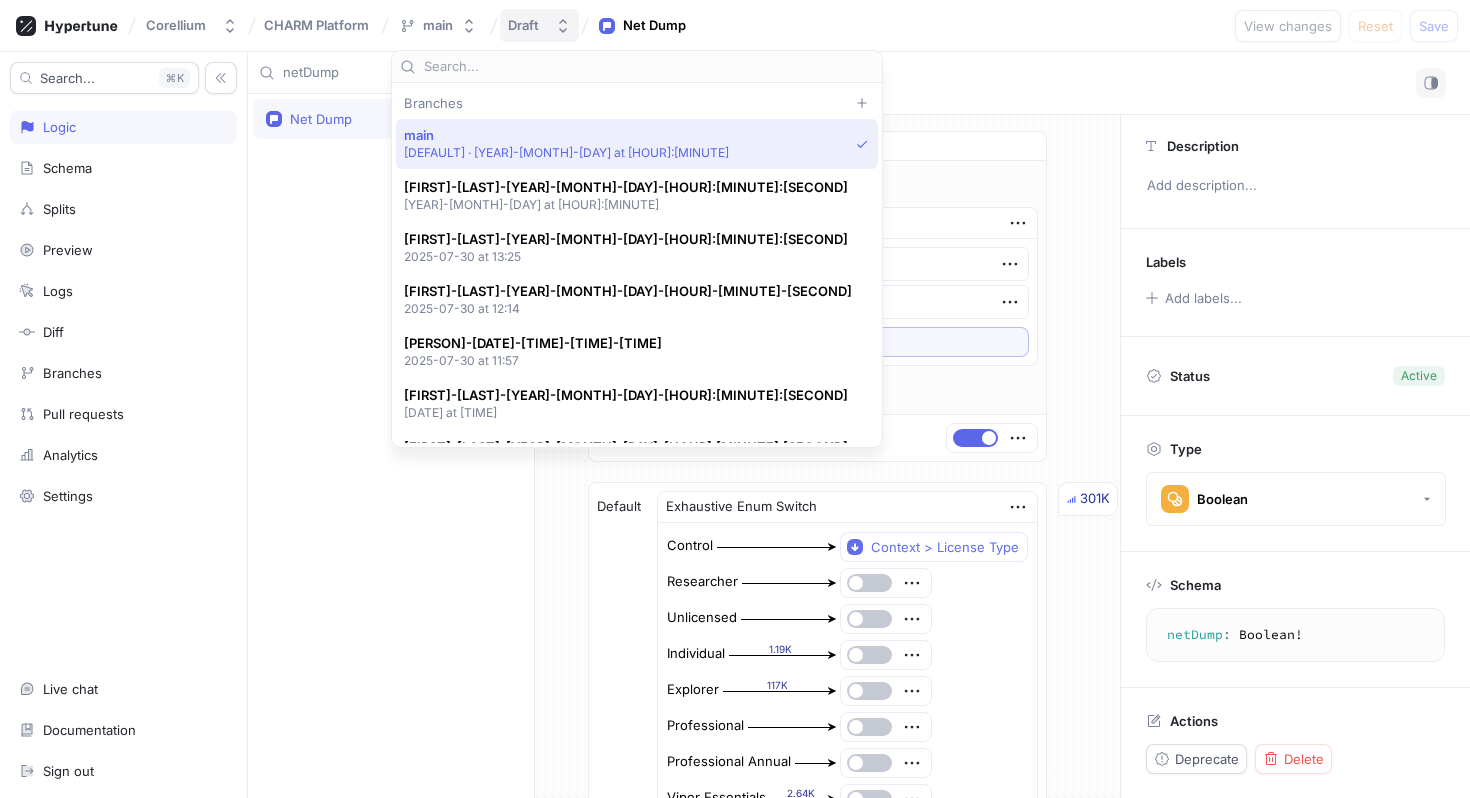 click on "Draft" at bounding box center [523, 25] 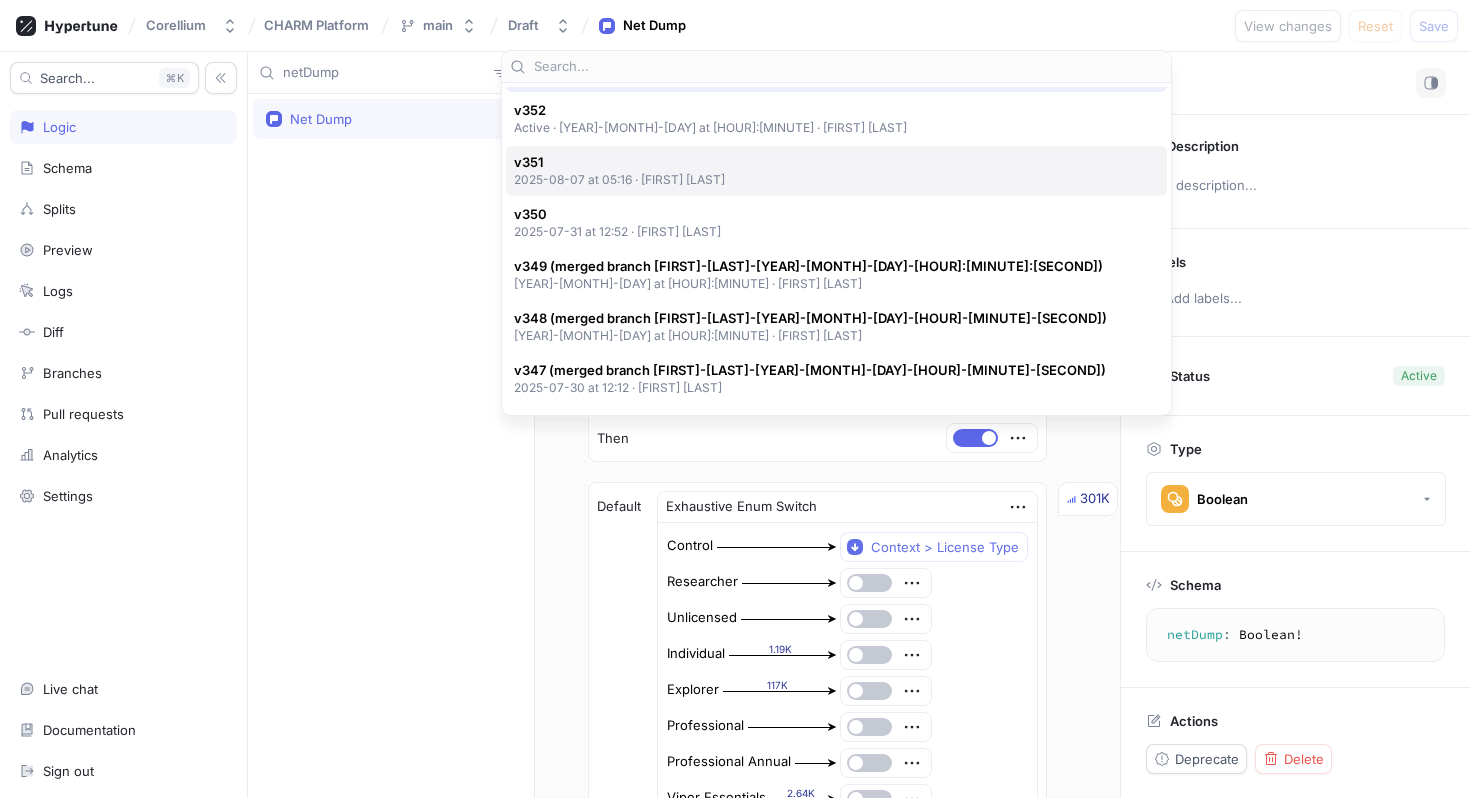 scroll, scrollTop: 35, scrollLeft: 0, axis: vertical 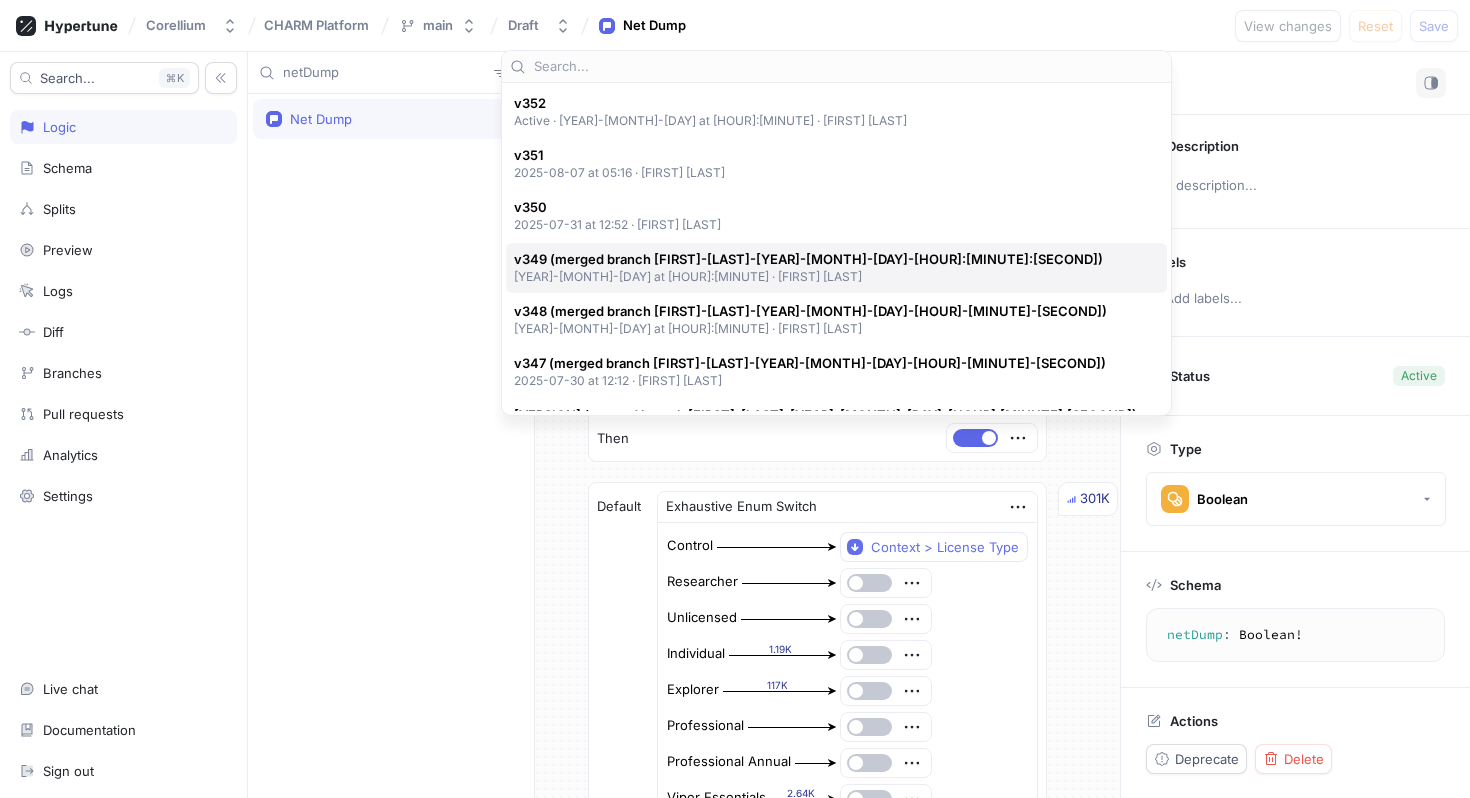 type on "x" 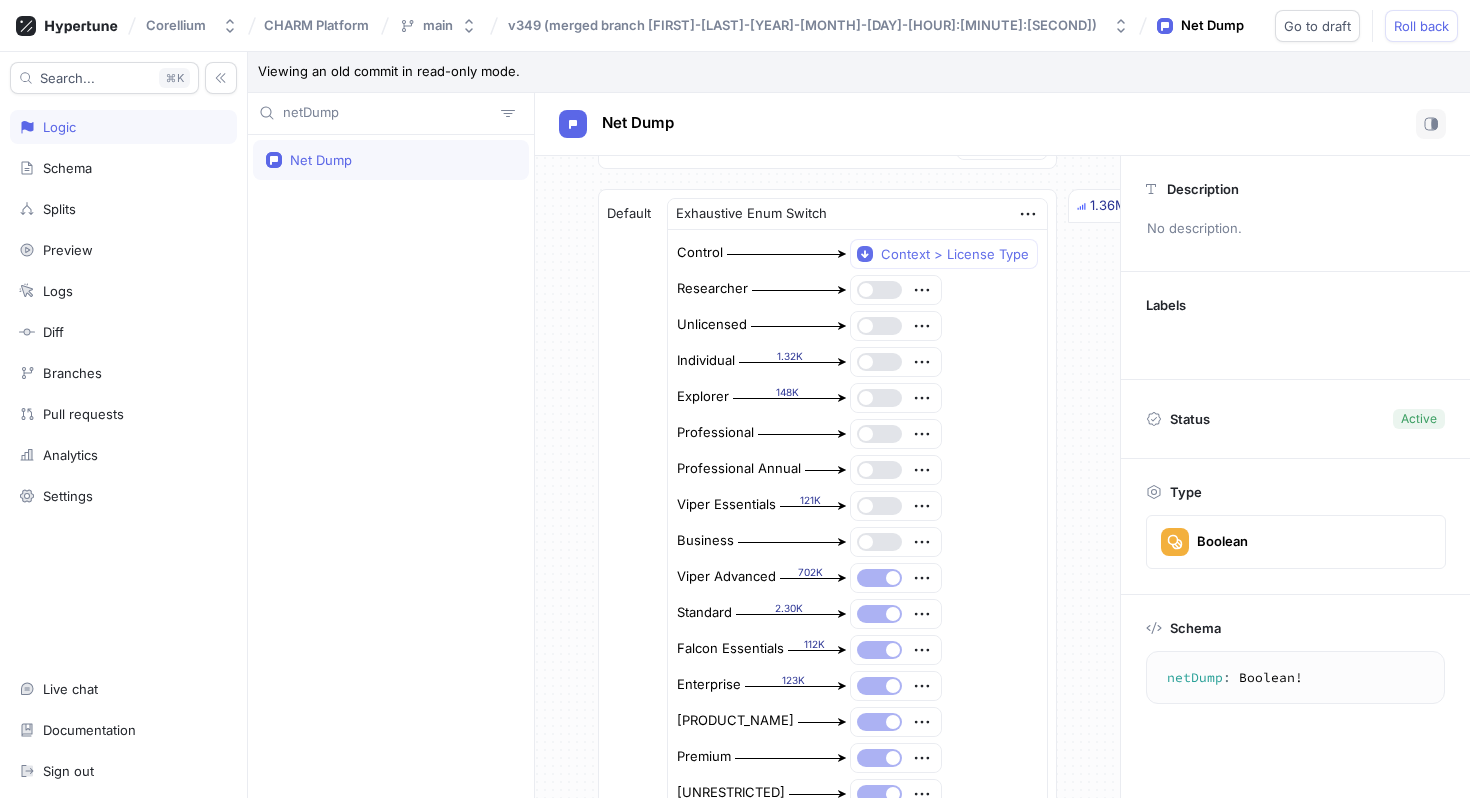 scroll, scrollTop: 292, scrollLeft: 0, axis: vertical 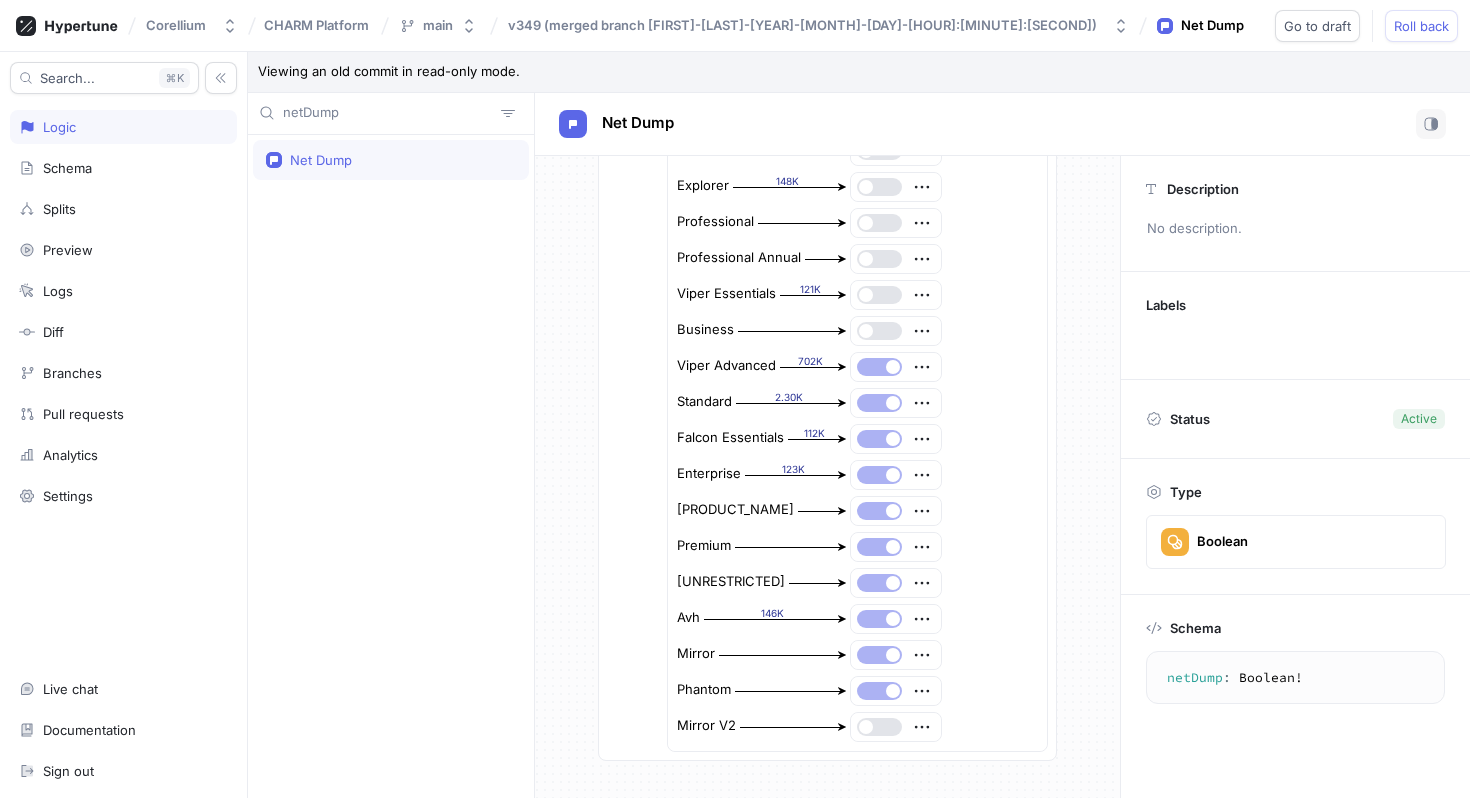type 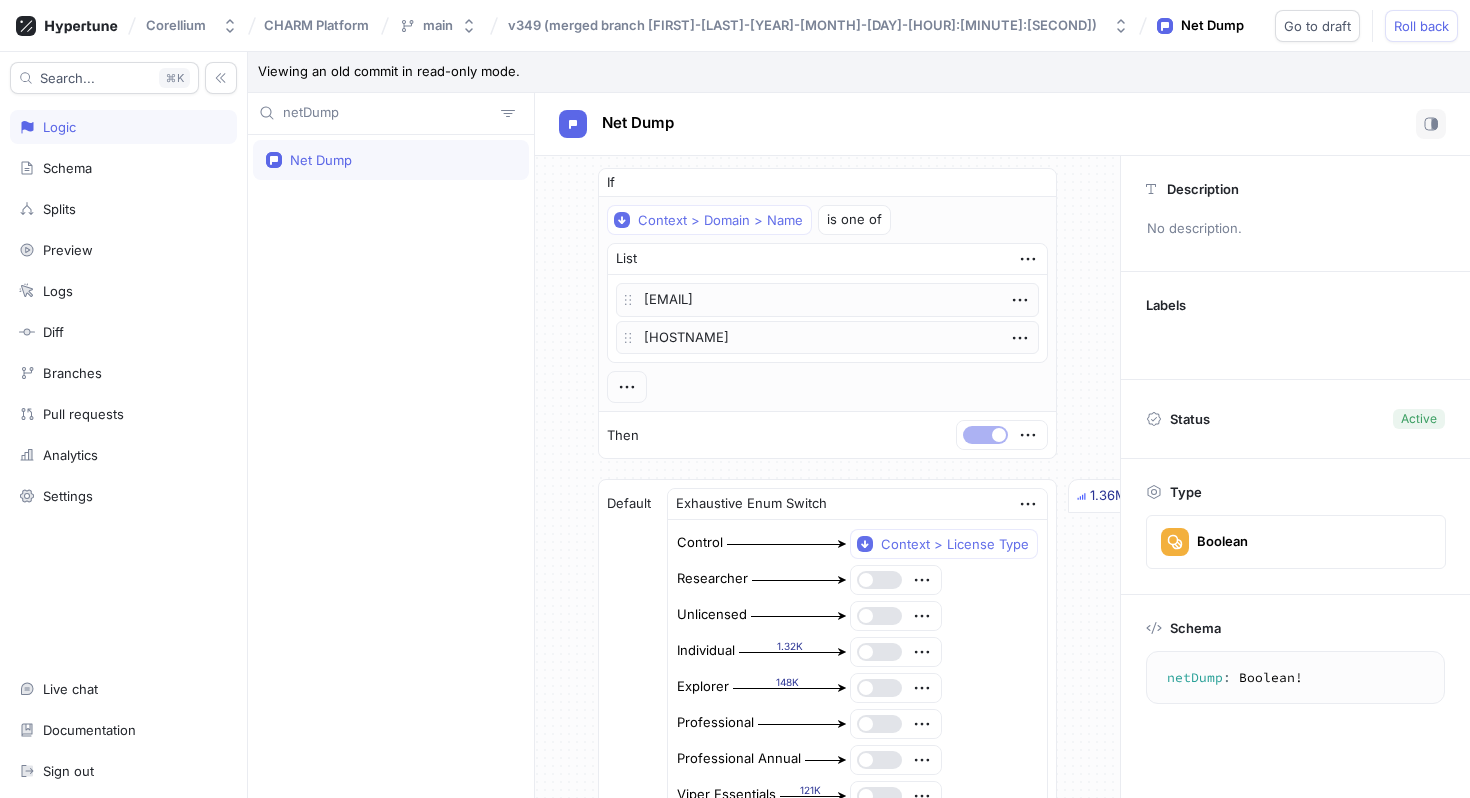 scroll, scrollTop: 0, scrollLeft: 0, axis: both 